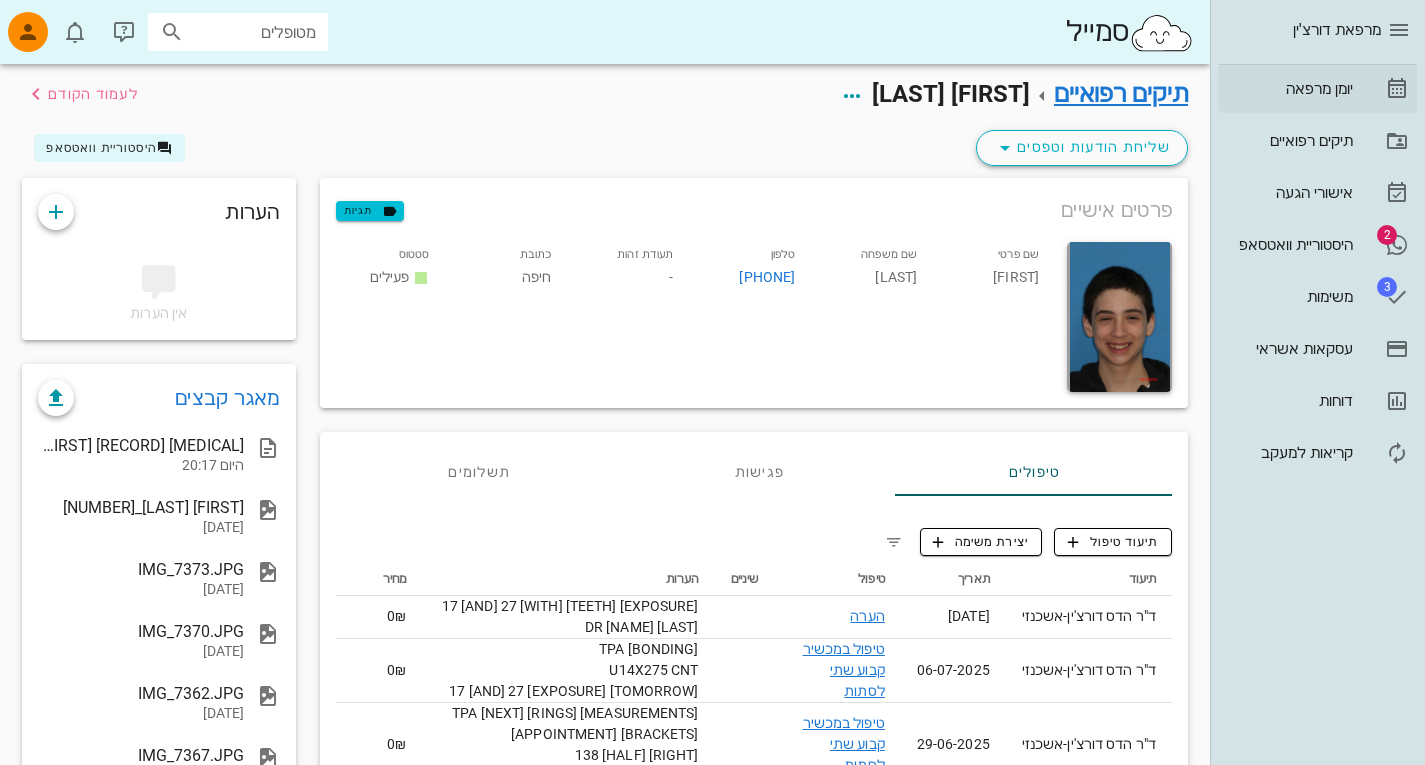 scroll, scrollTop: 0, scrollLeft: 0, axis: both 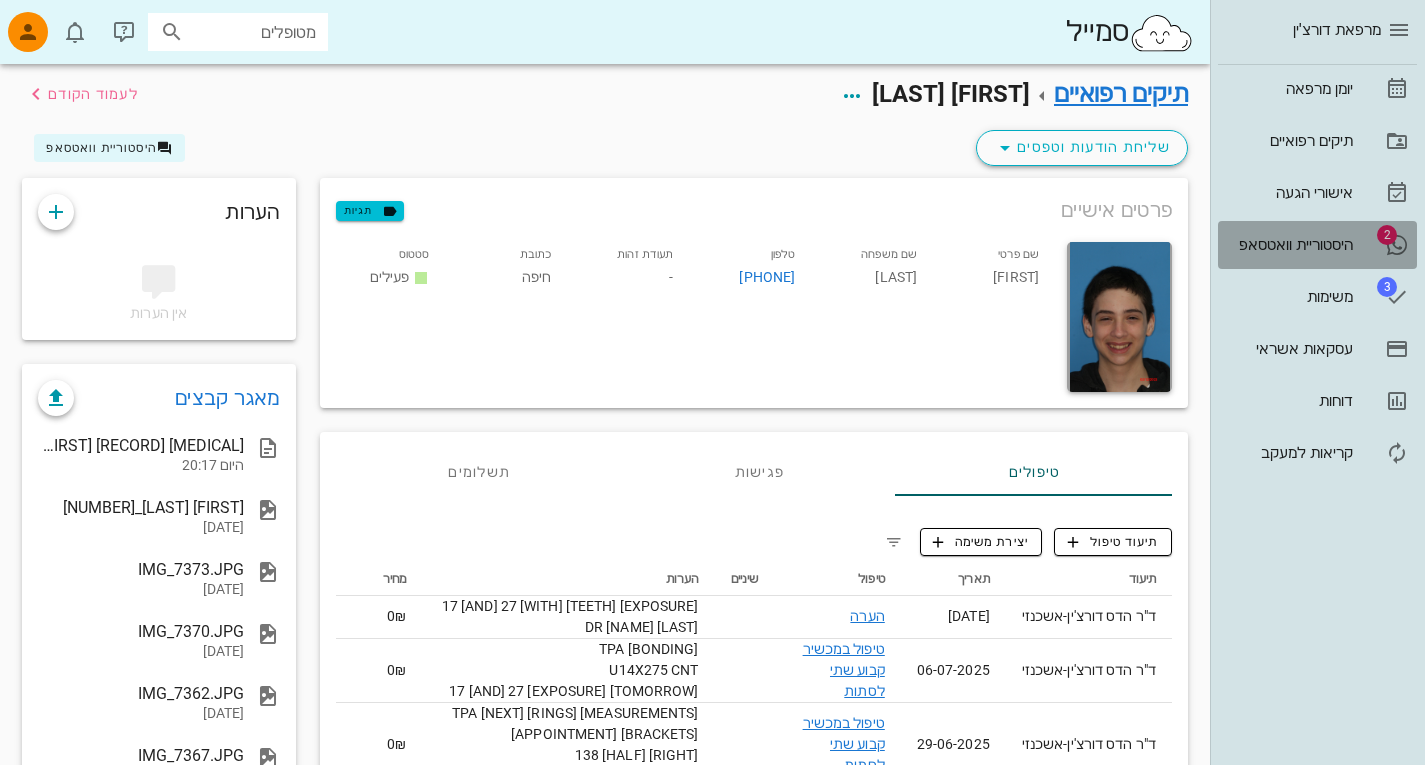 click on "היסטוריית וואטסאפ" at bounding box center (1289, 245) 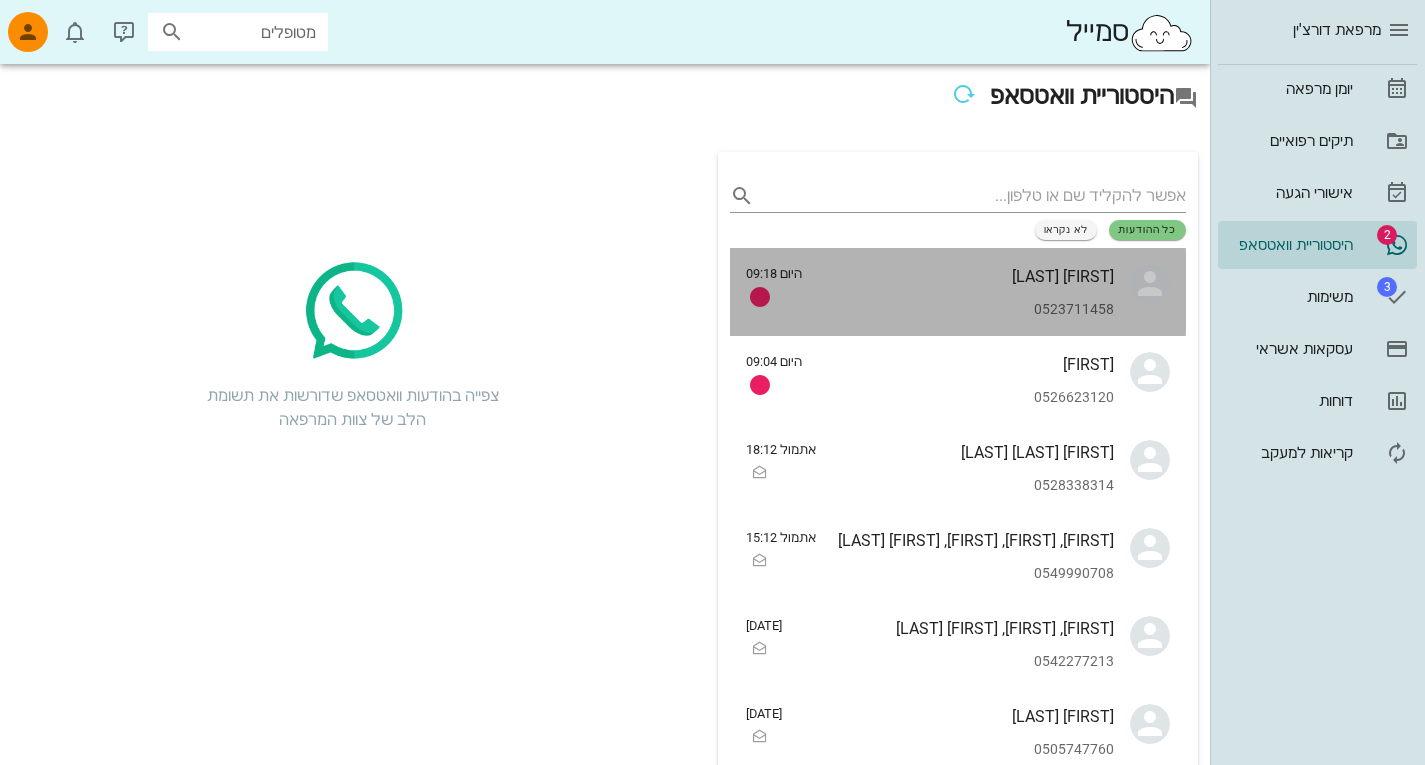 click on "[FIRST] [LAST] [PHONE]" at bounding box center [966, 292] 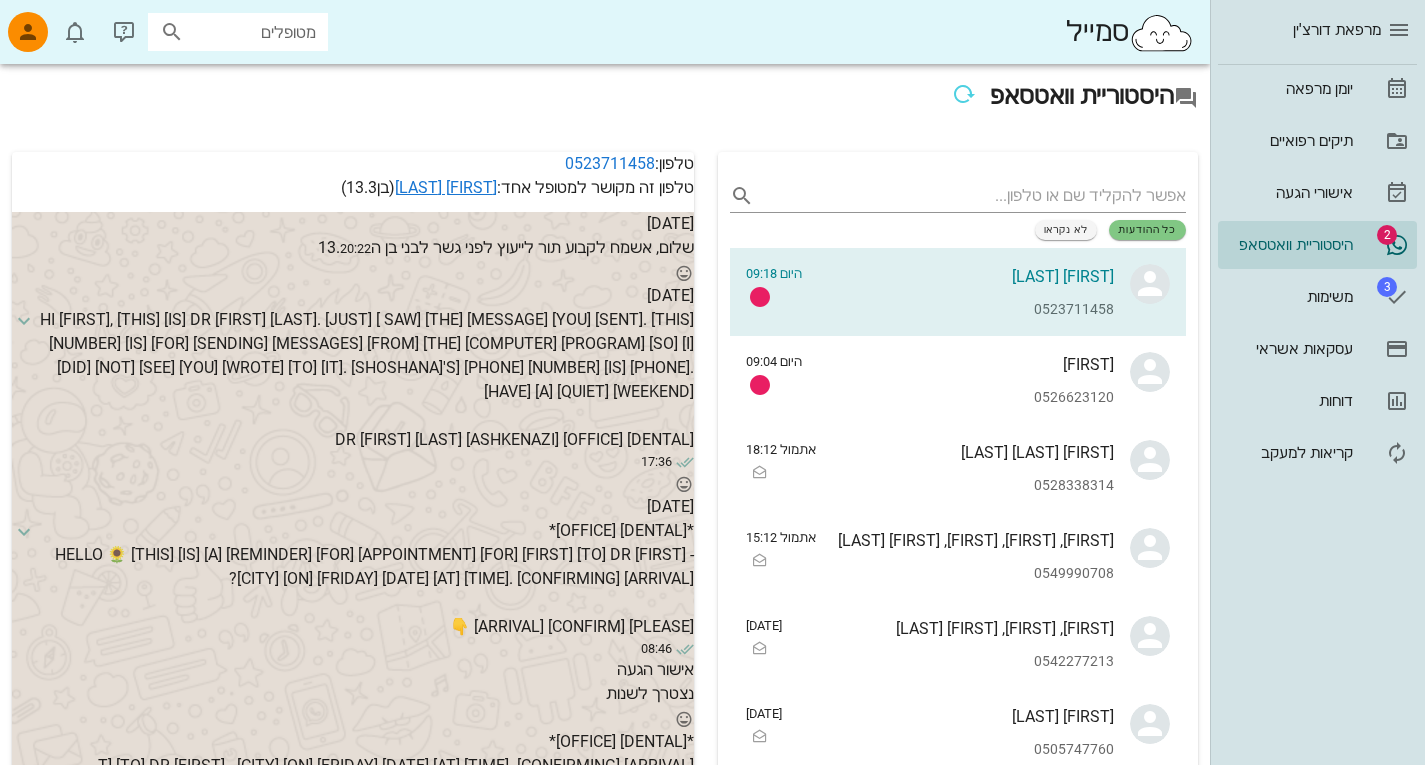 scroll, scrollTop: 905, scrollLeft: 0, axis: vertical 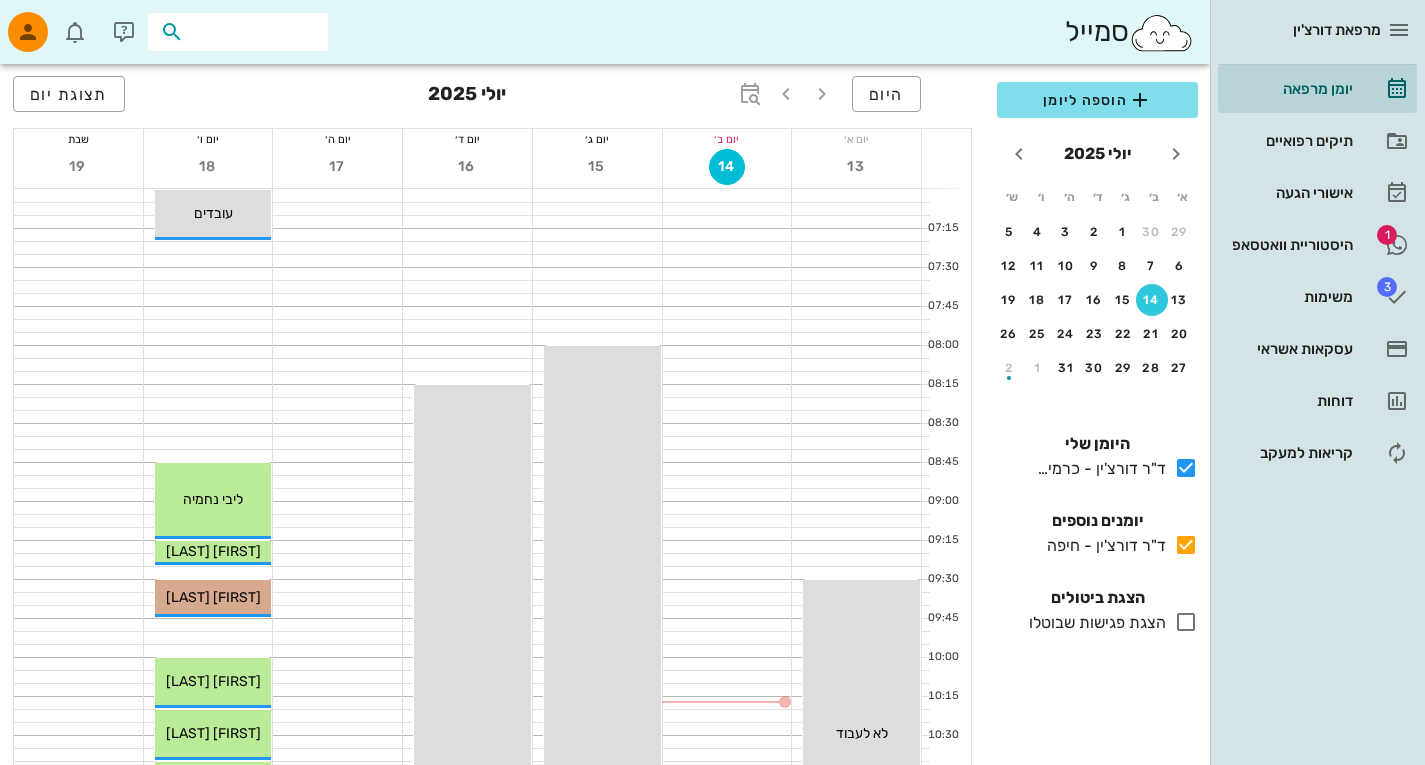 click at bounding box center (252, 32) 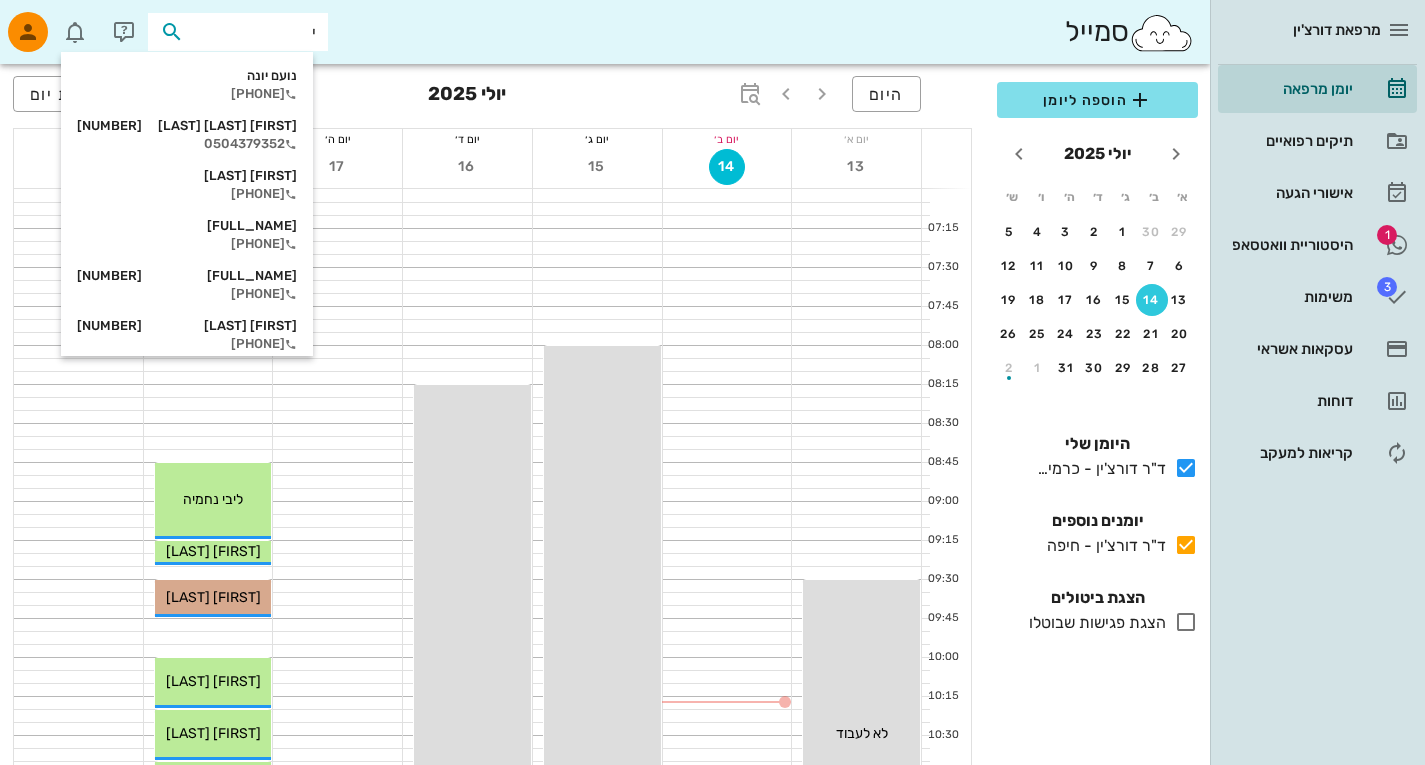 type 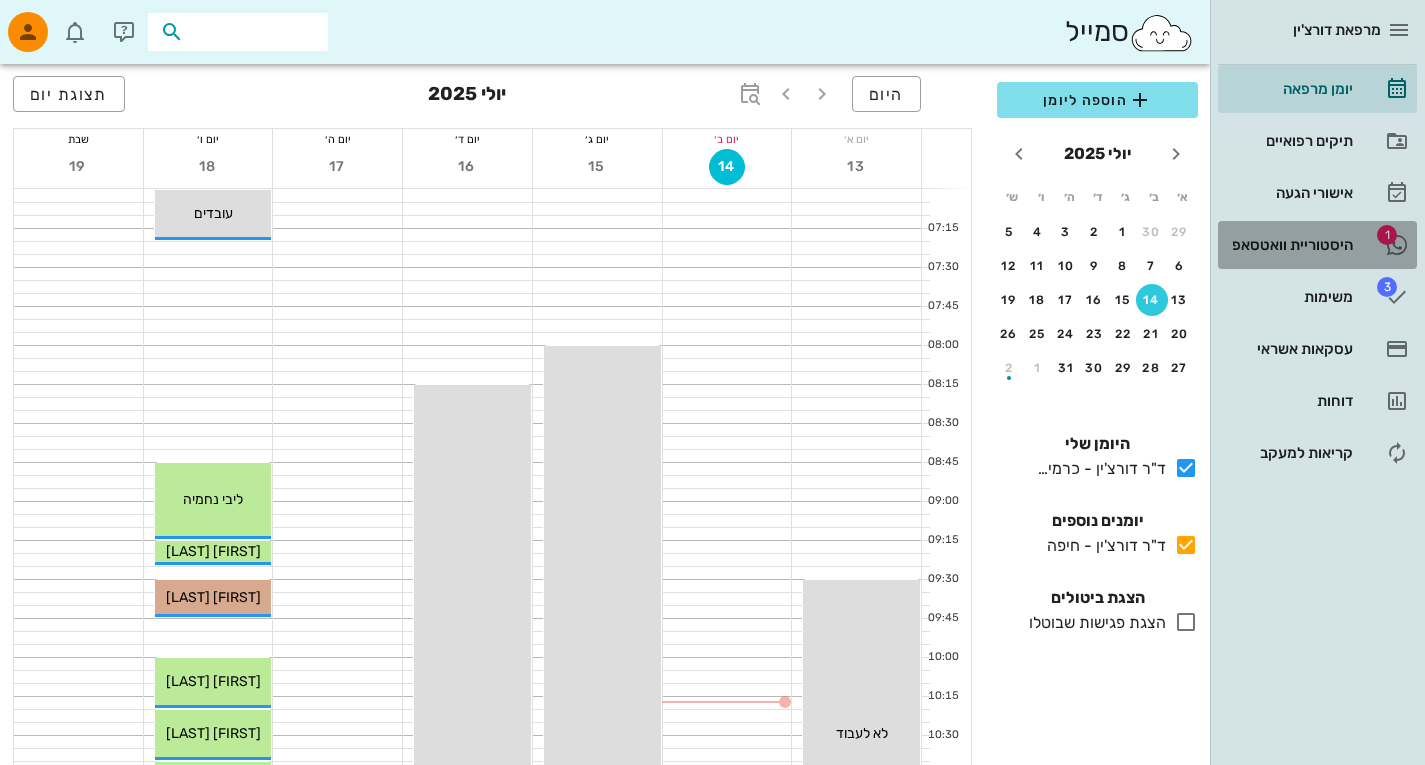 click on "היסטוריית וואטסאפ" at bounding box center [1289, 245] 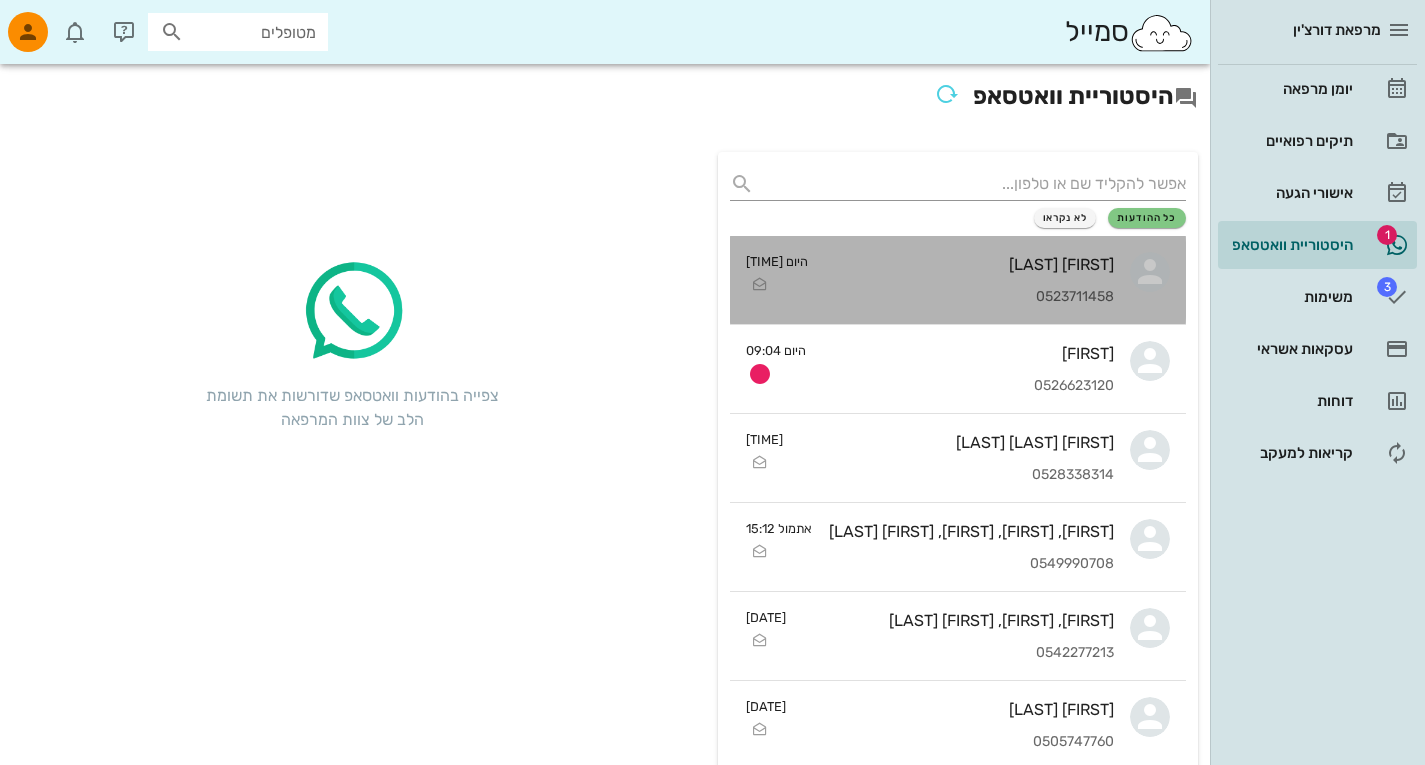 click on "[FIRST] [LAST] [PHONE]" at bounding box center (969, 280) 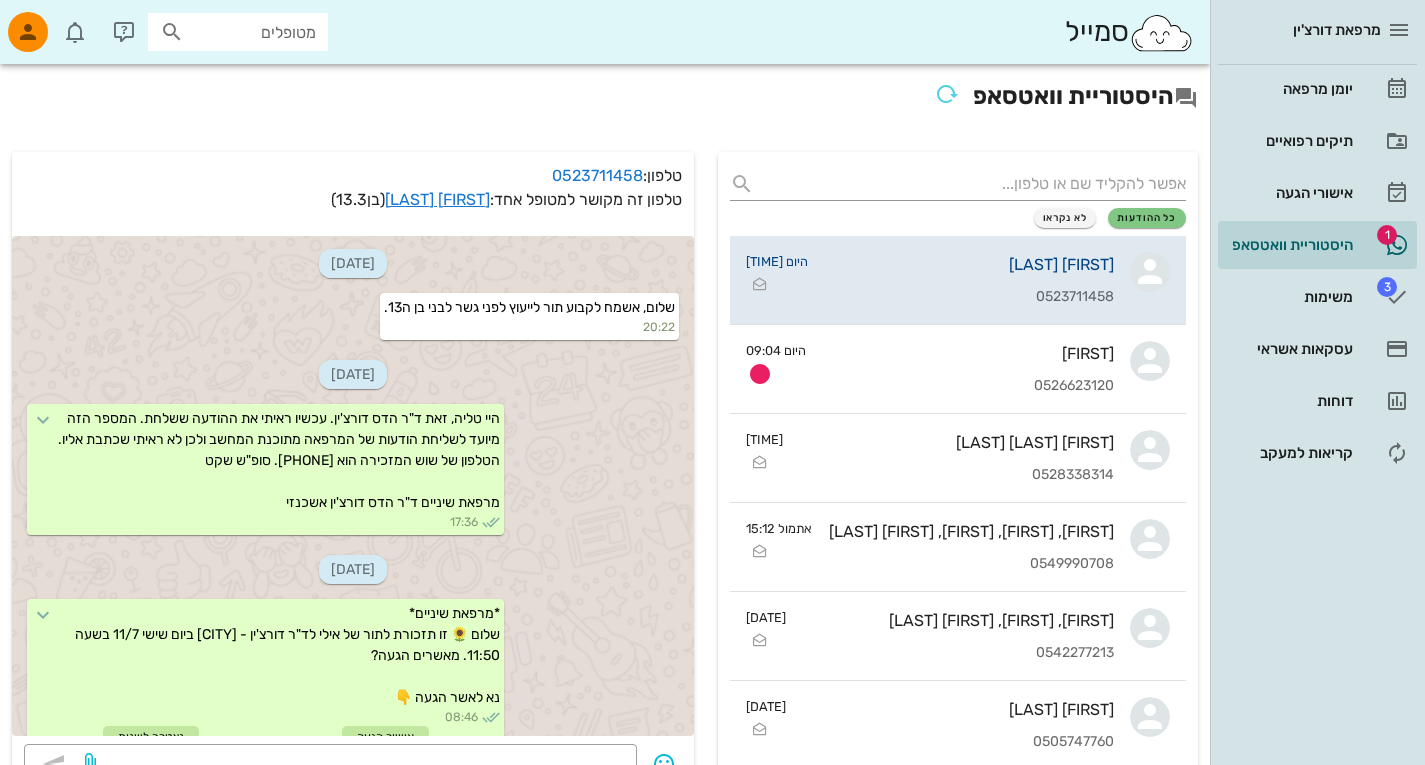 scroll, scrollTop: 955, scrollLeft: 0, axis: vertical 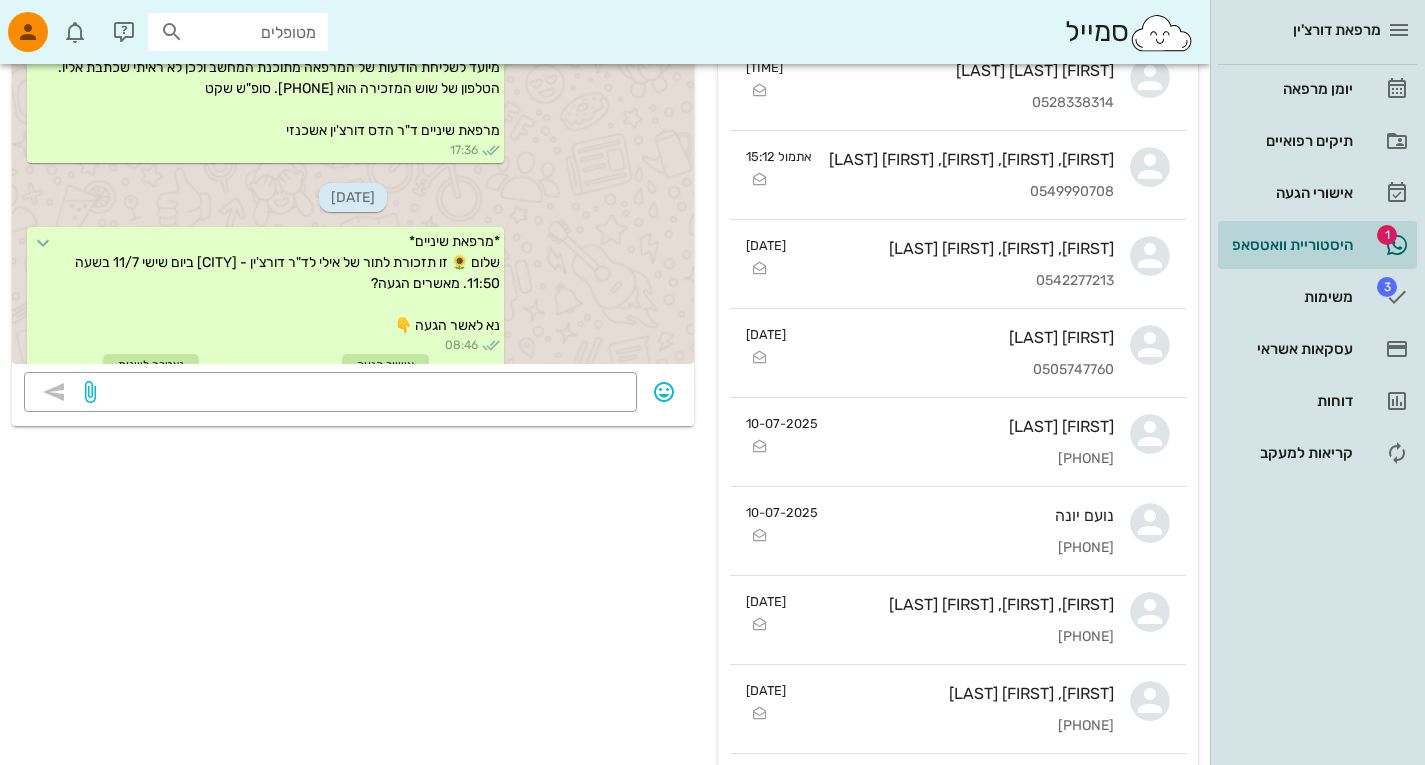 drag, startPoint x: 472, startPoint y: 691, endPoint x: 485, endPoint y: 771, distance: 81.04937 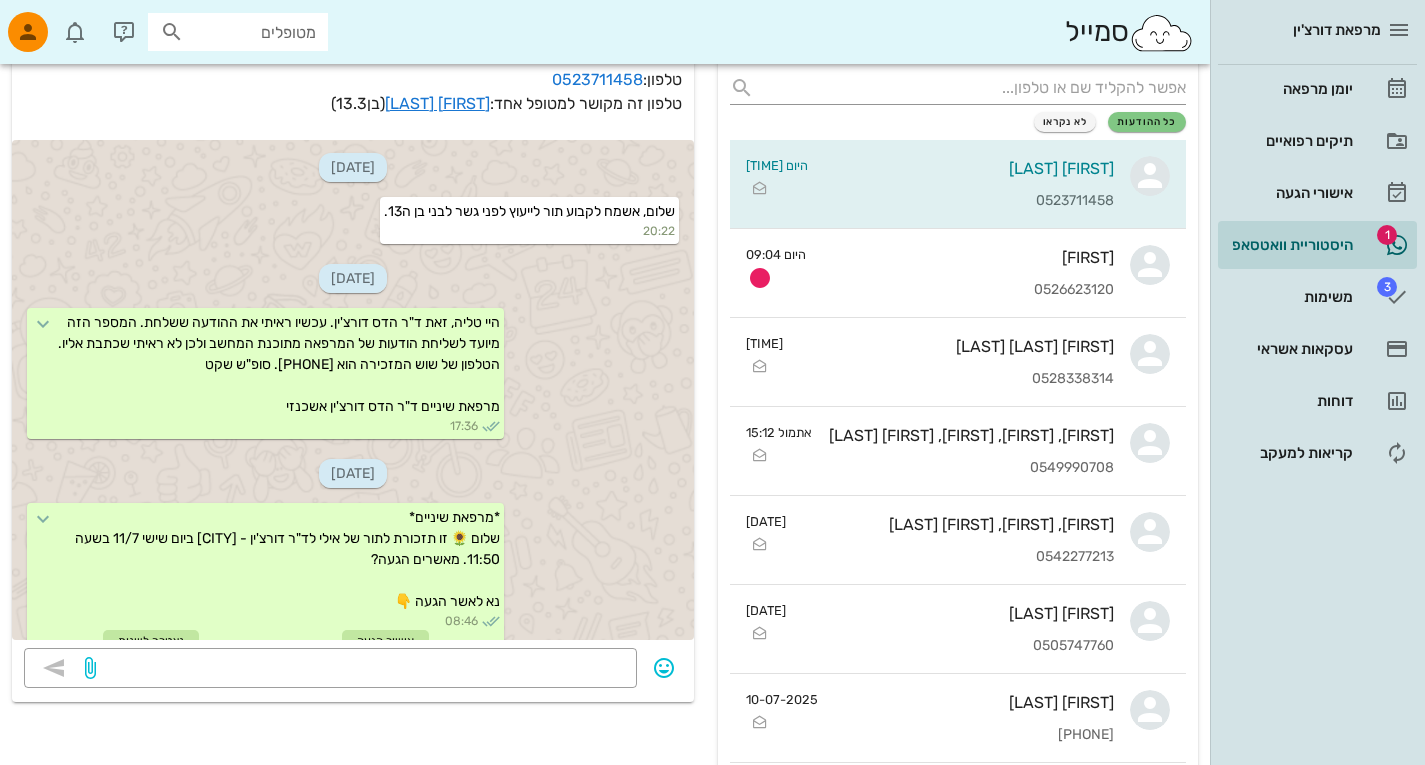 scroll, scrollTop: 92, scrollLeft: 0, axis: vertical 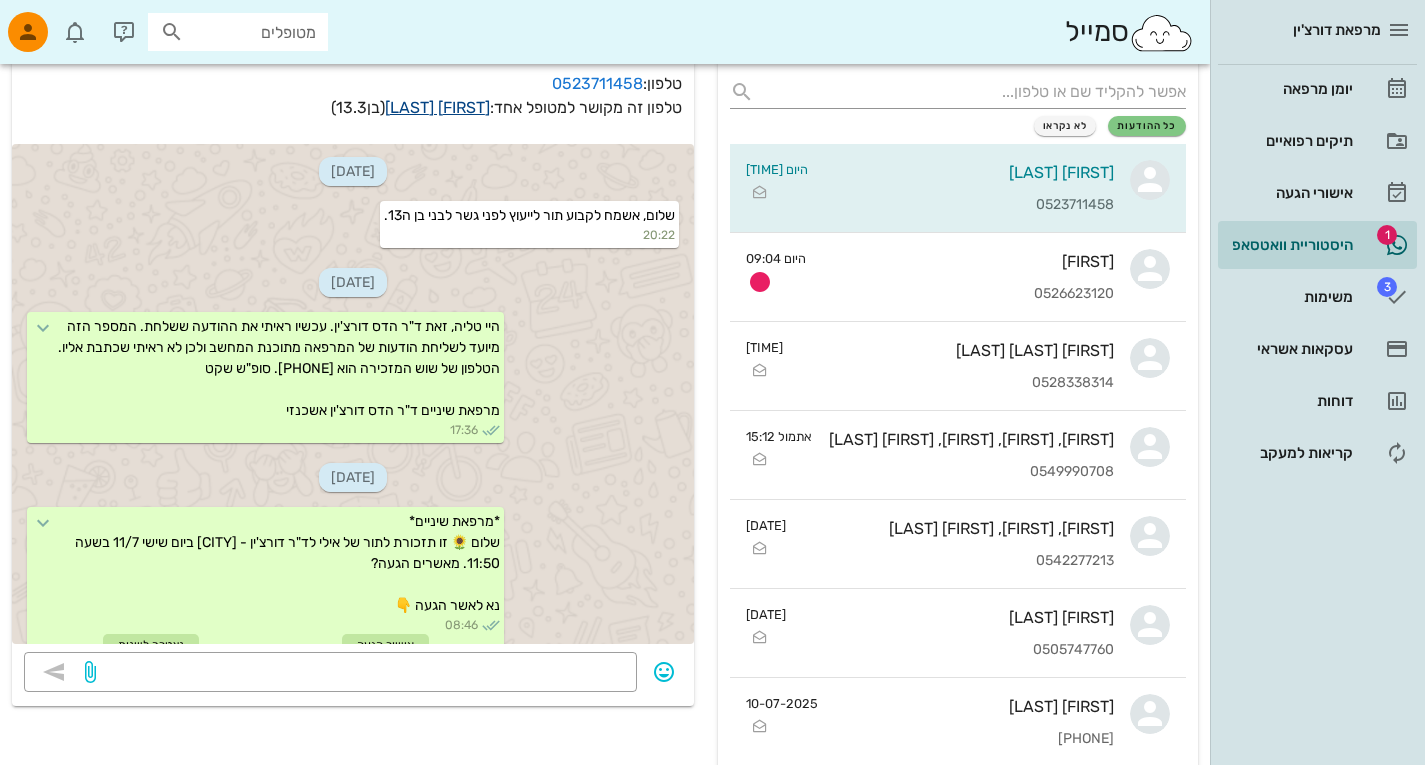 click on "[FIRST]
[LAST]" at bounding box center (437, 107) 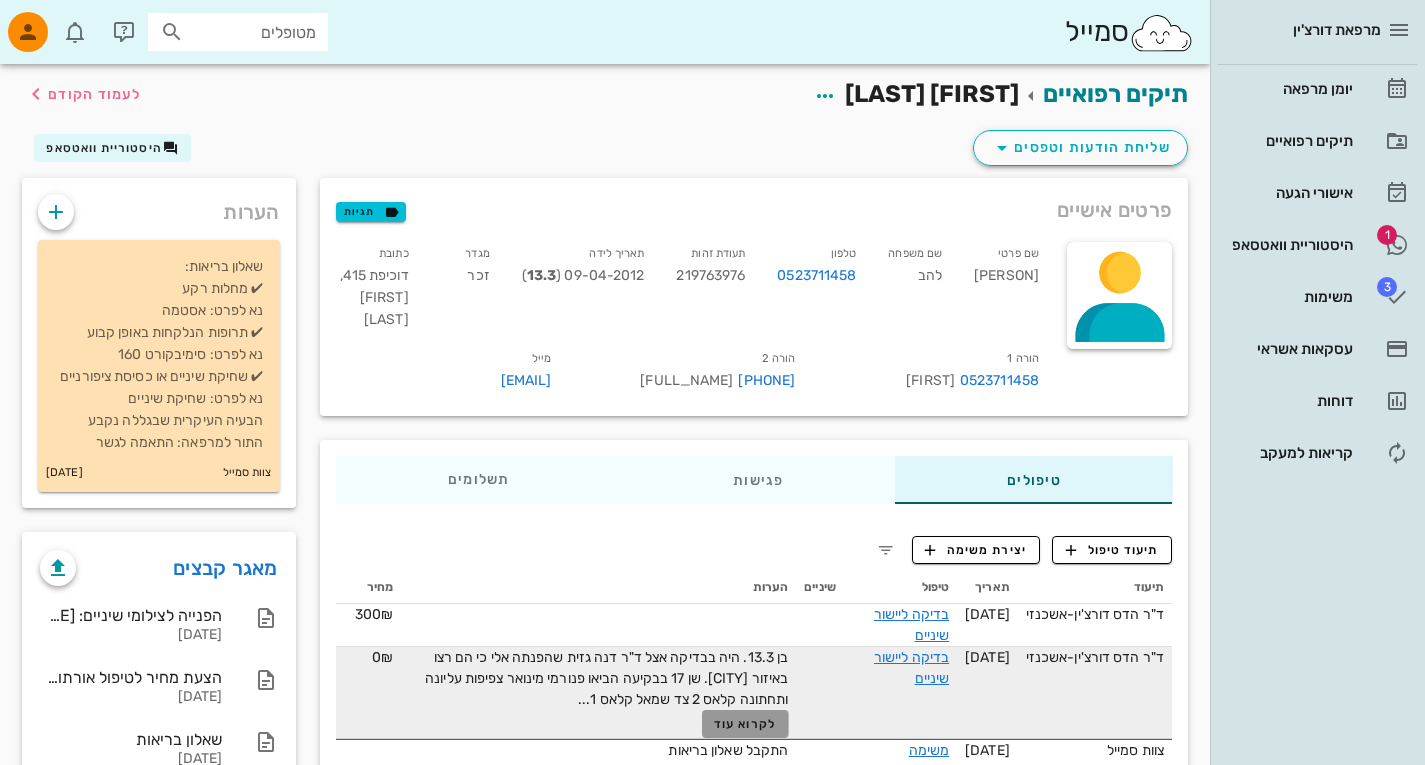 click on "לקרוא עוד" at bounding box center (745, 724) 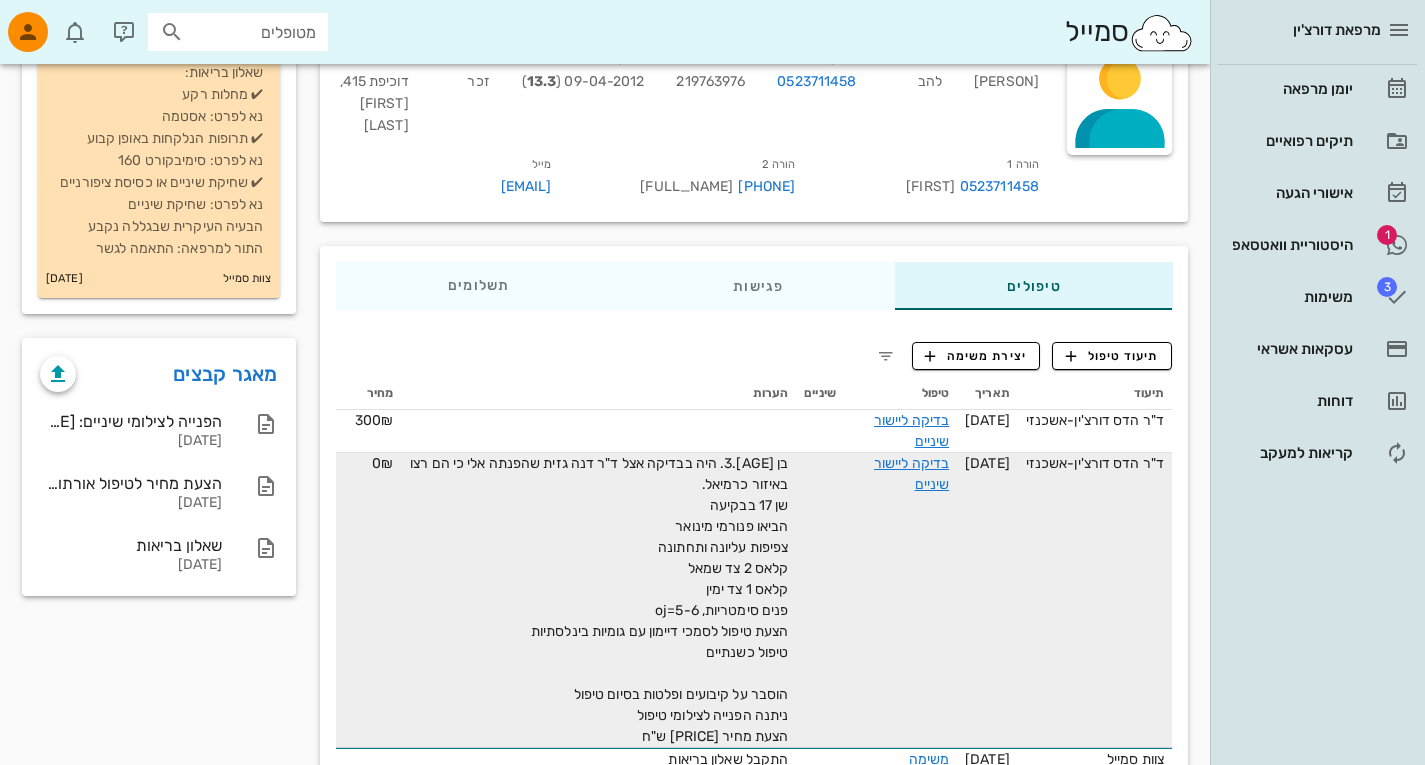 scroll, scrollTop: 195, scrollLeft: 0, axis: vertical 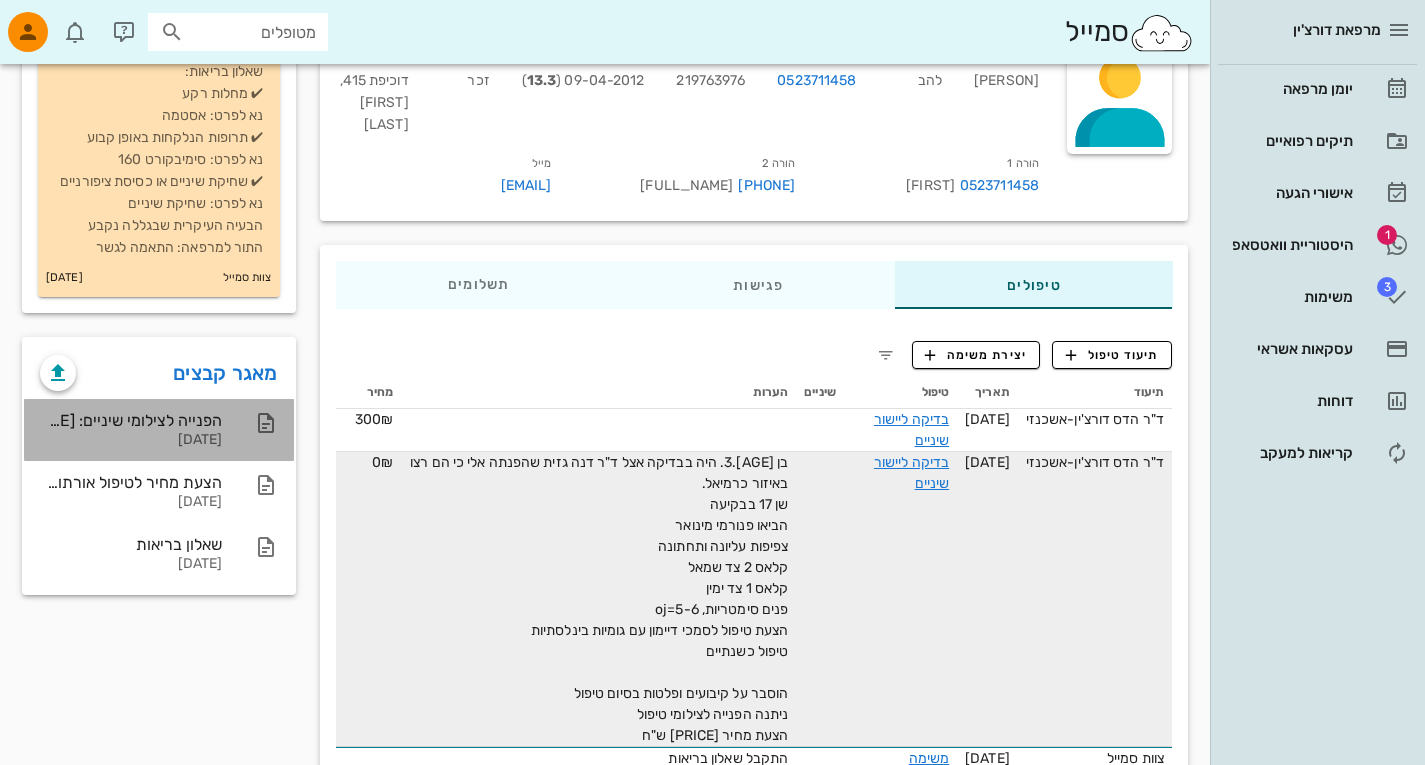 click on "[DATE]" at bounding box center [131, 440] 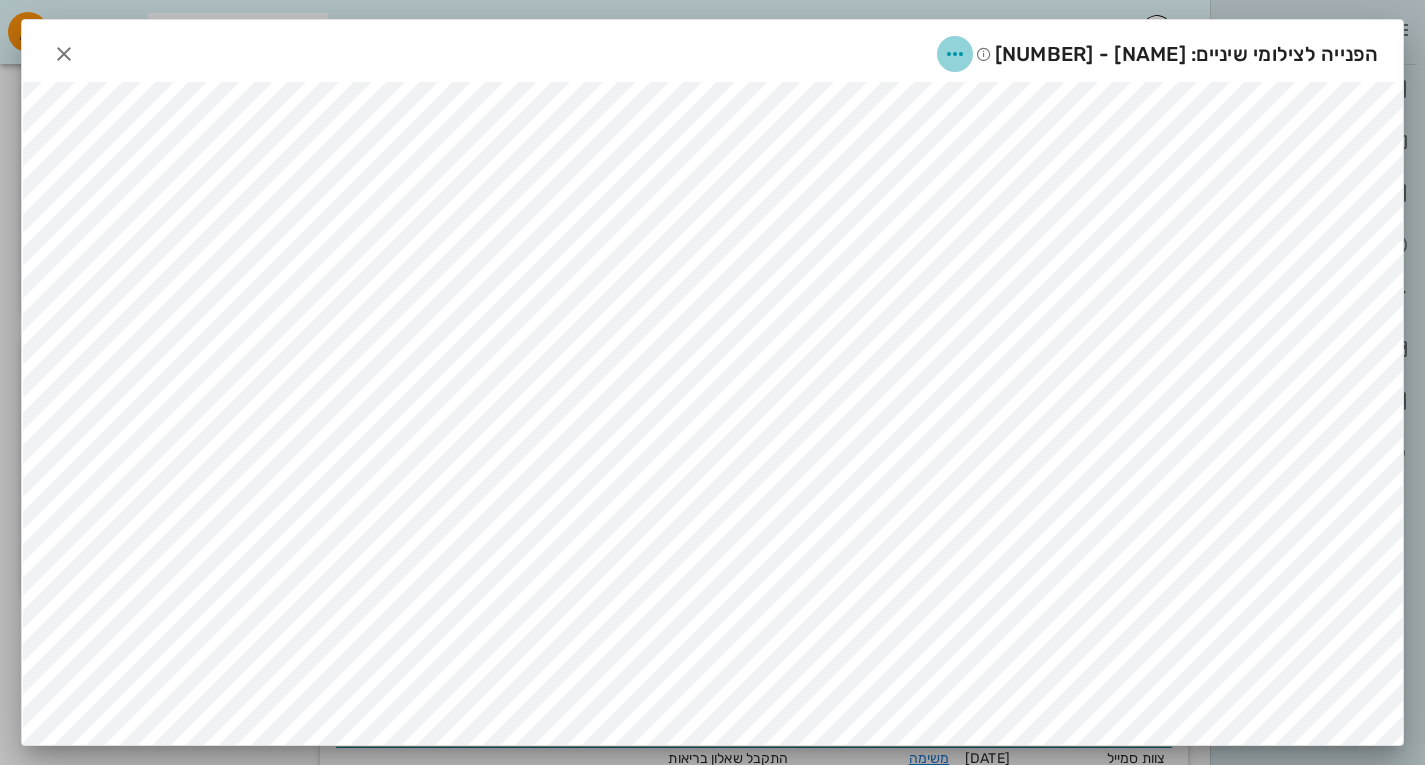 click at bounding box center [955, 54] 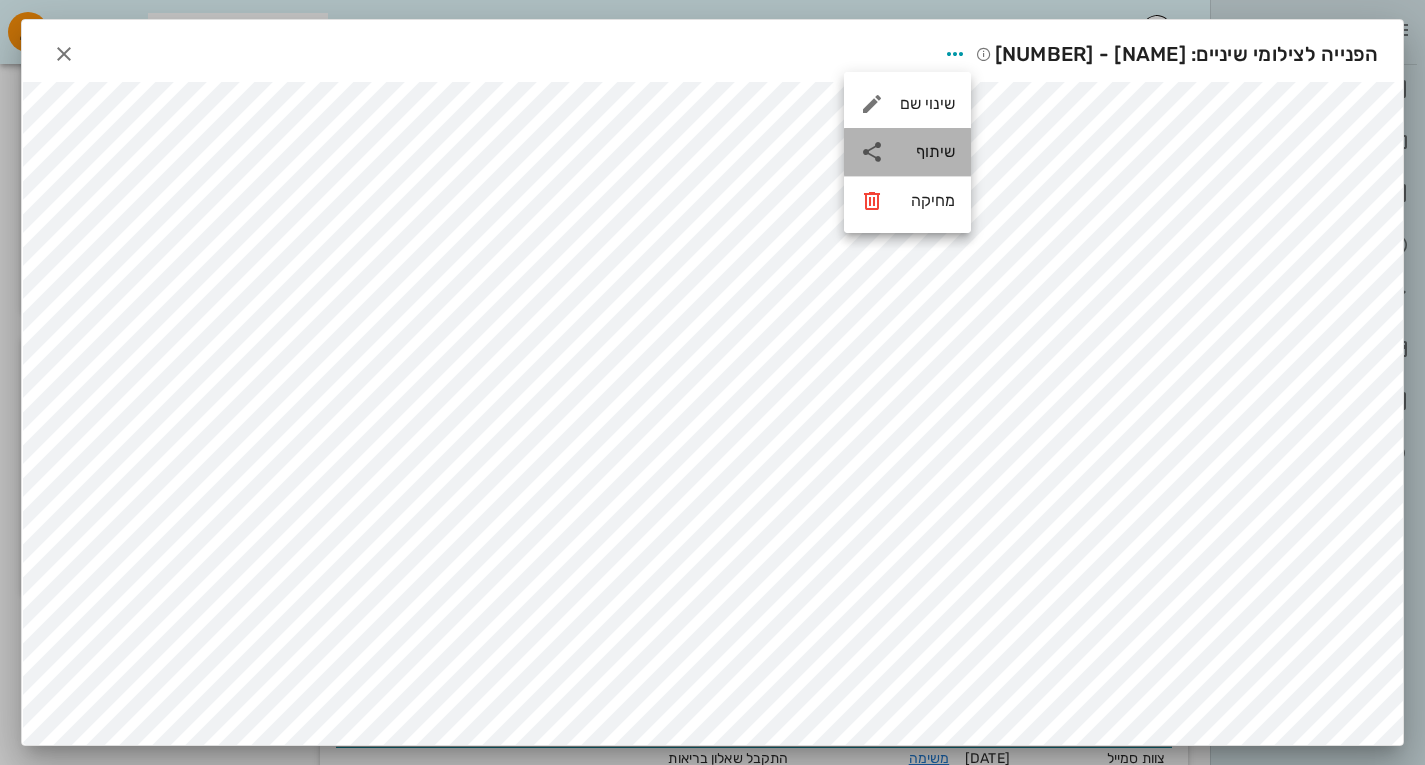 click on "שיתוף" at bounding box center [927, 151] 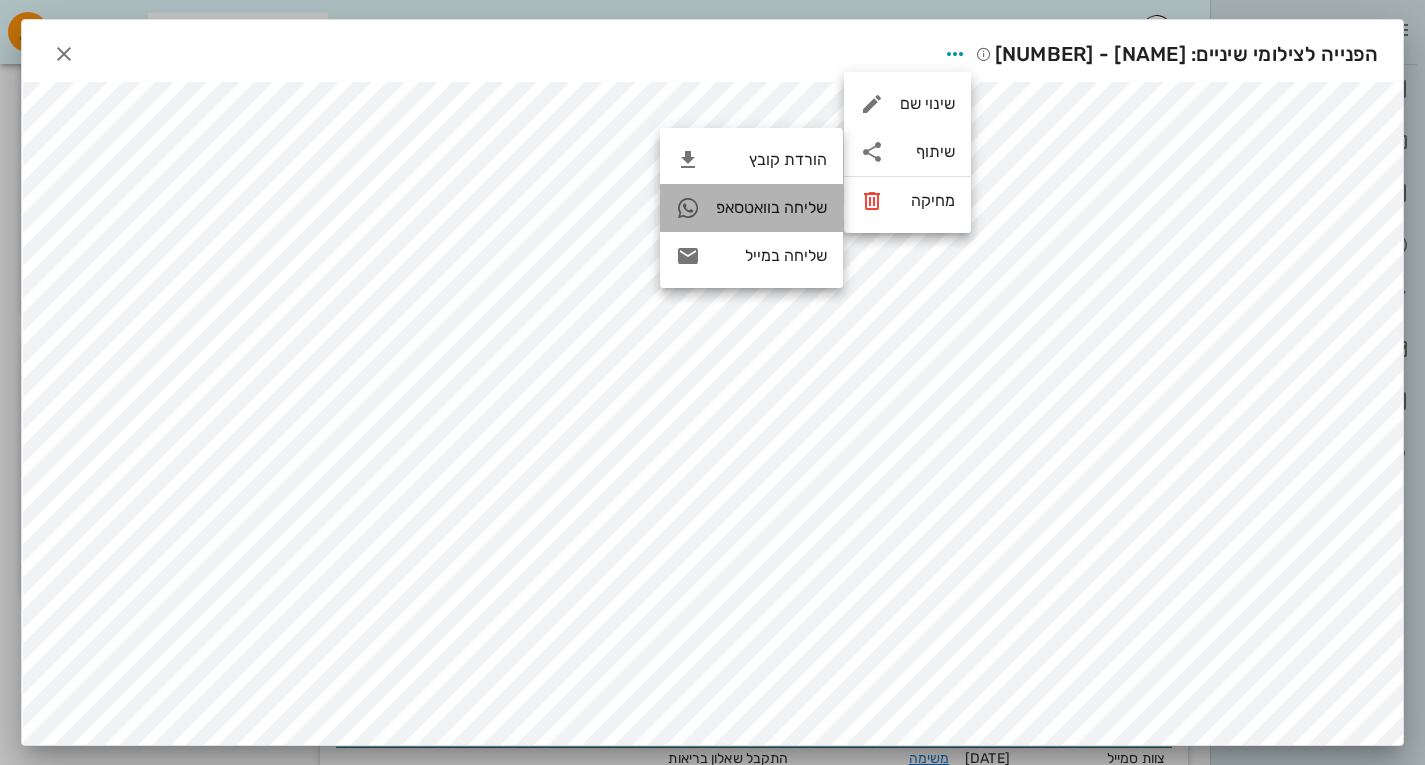 click on "שליחה בוואטסאפ" at bounding box center (771, 207) 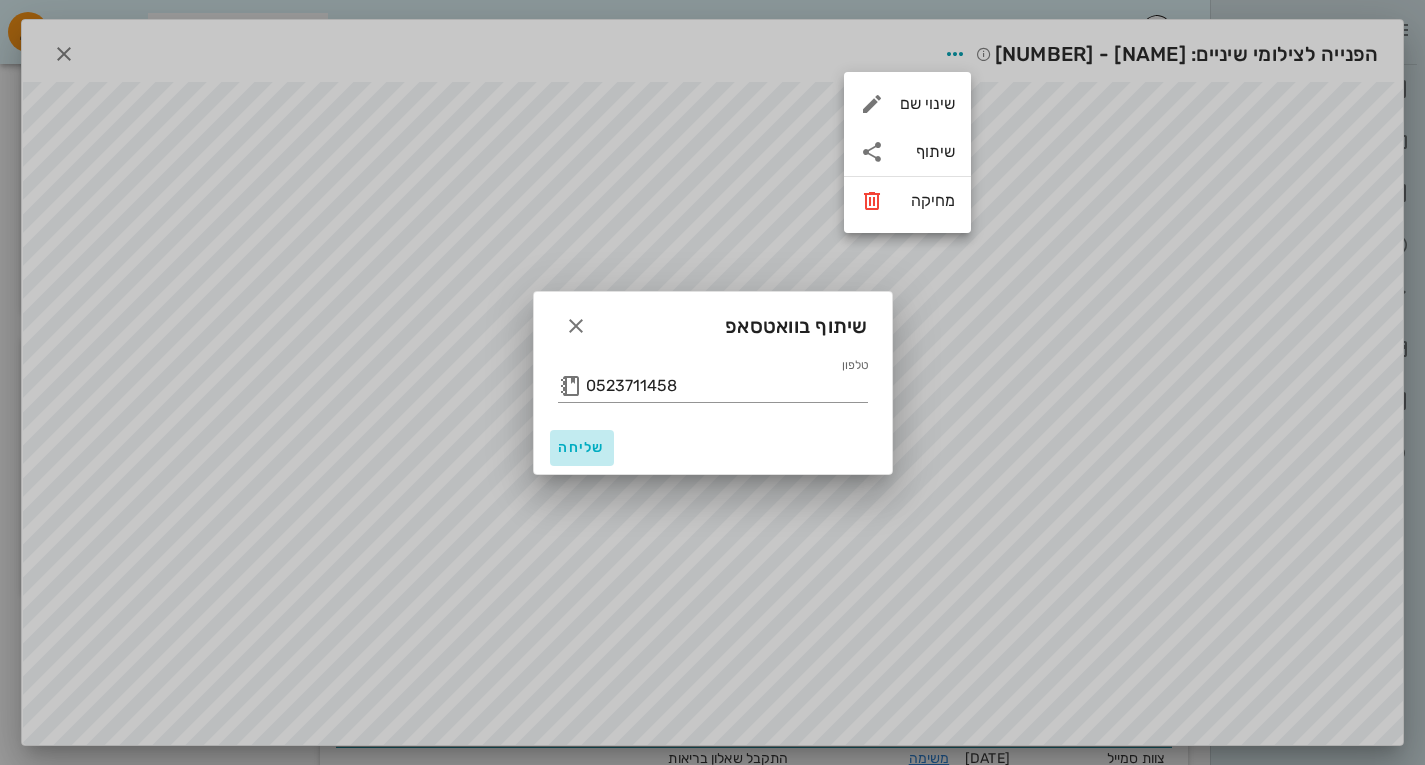 click on "שליחה" at bounding box center (582, 447) 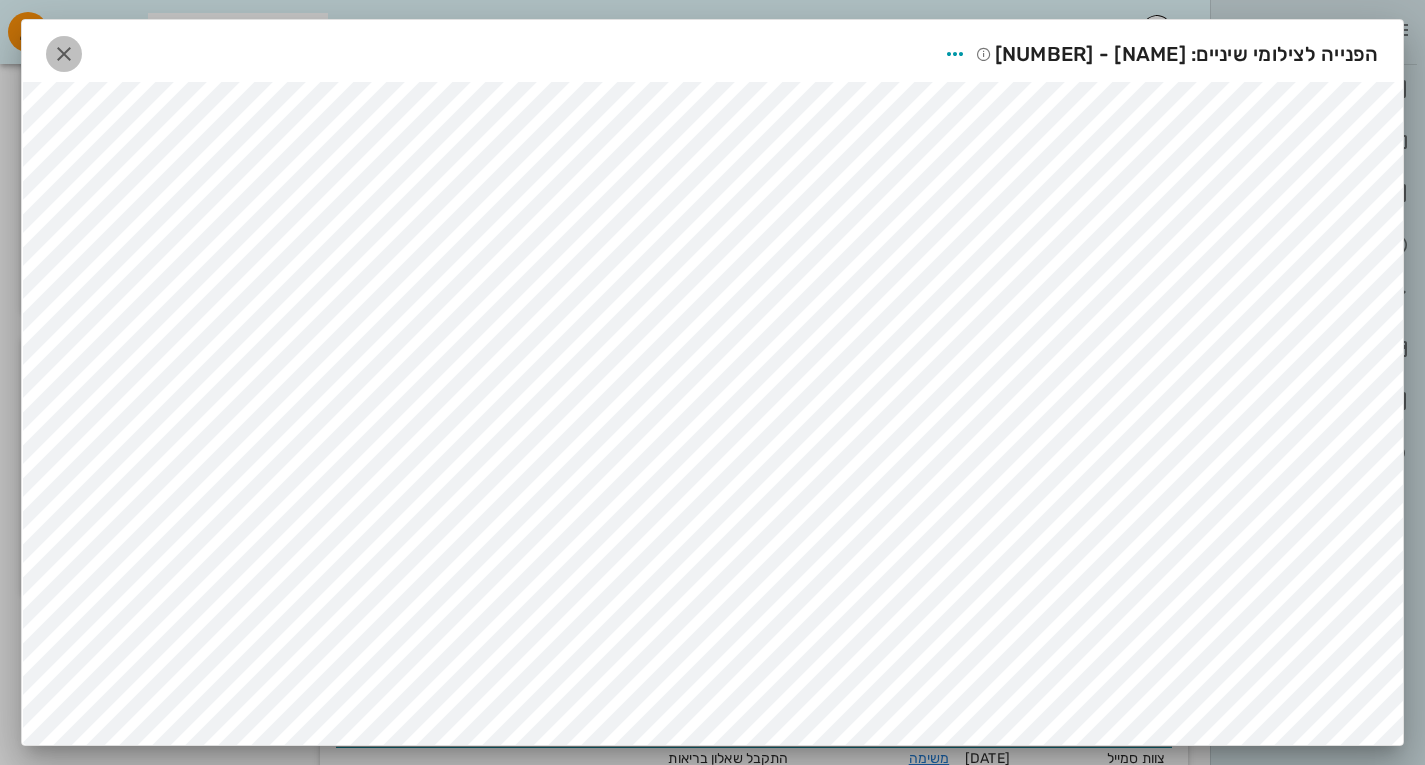 click at bounding box center (64, 54) 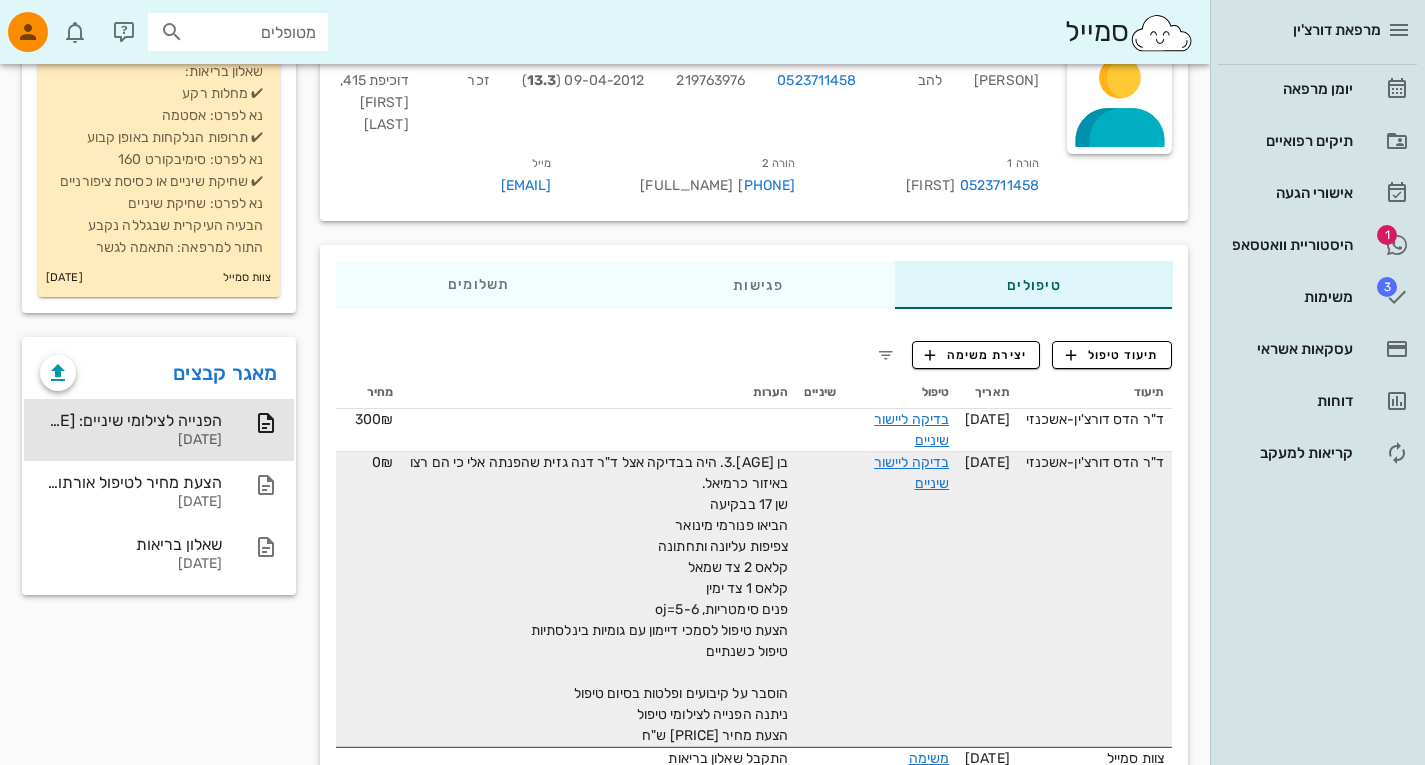 scroll, scrollTop: 0, scrollLeft: 0, axis: both 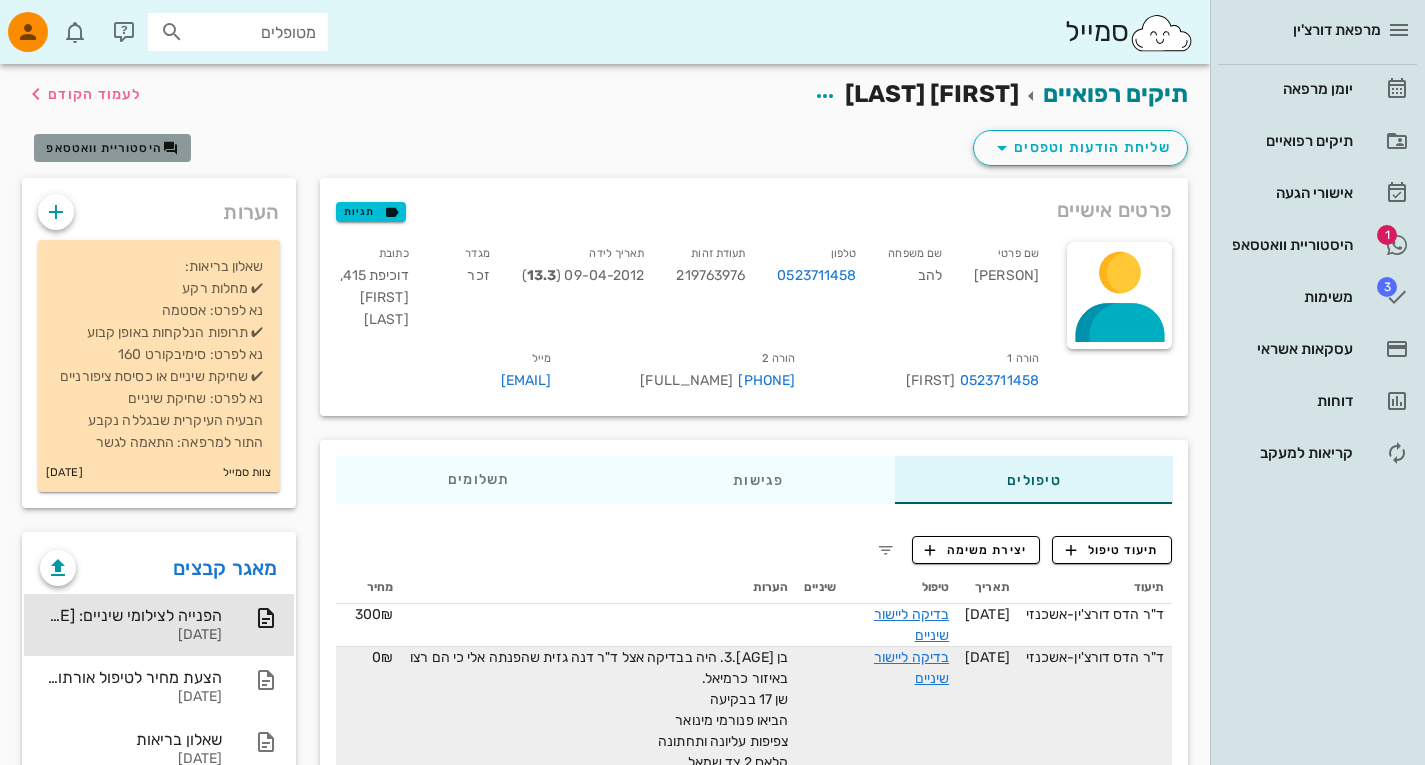 click on "היסטוריית וואטסאפ" at bounding box center (104, 148) 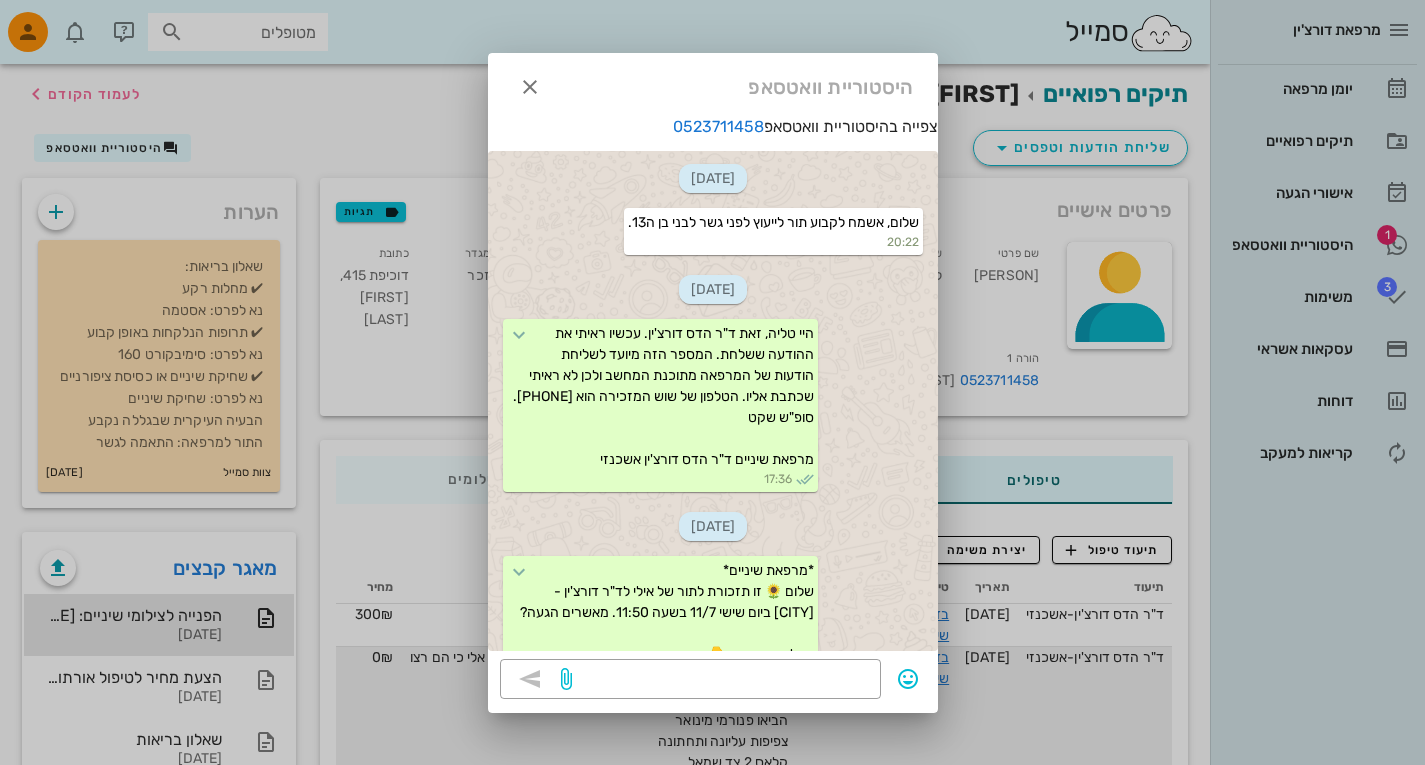 scroll, scrollTop: 1190, scrollLeft: 0, axis: vertical 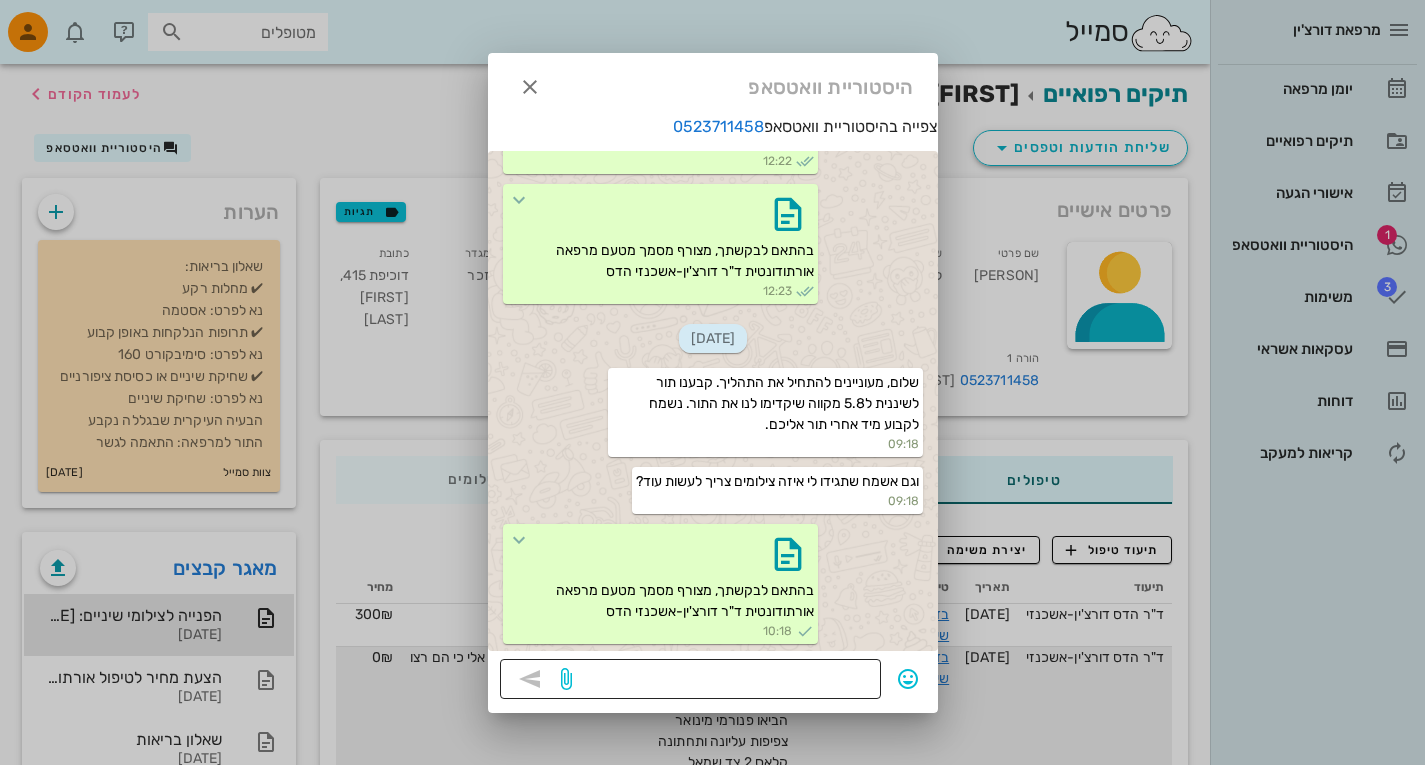 click at bounding box center (722, 681) 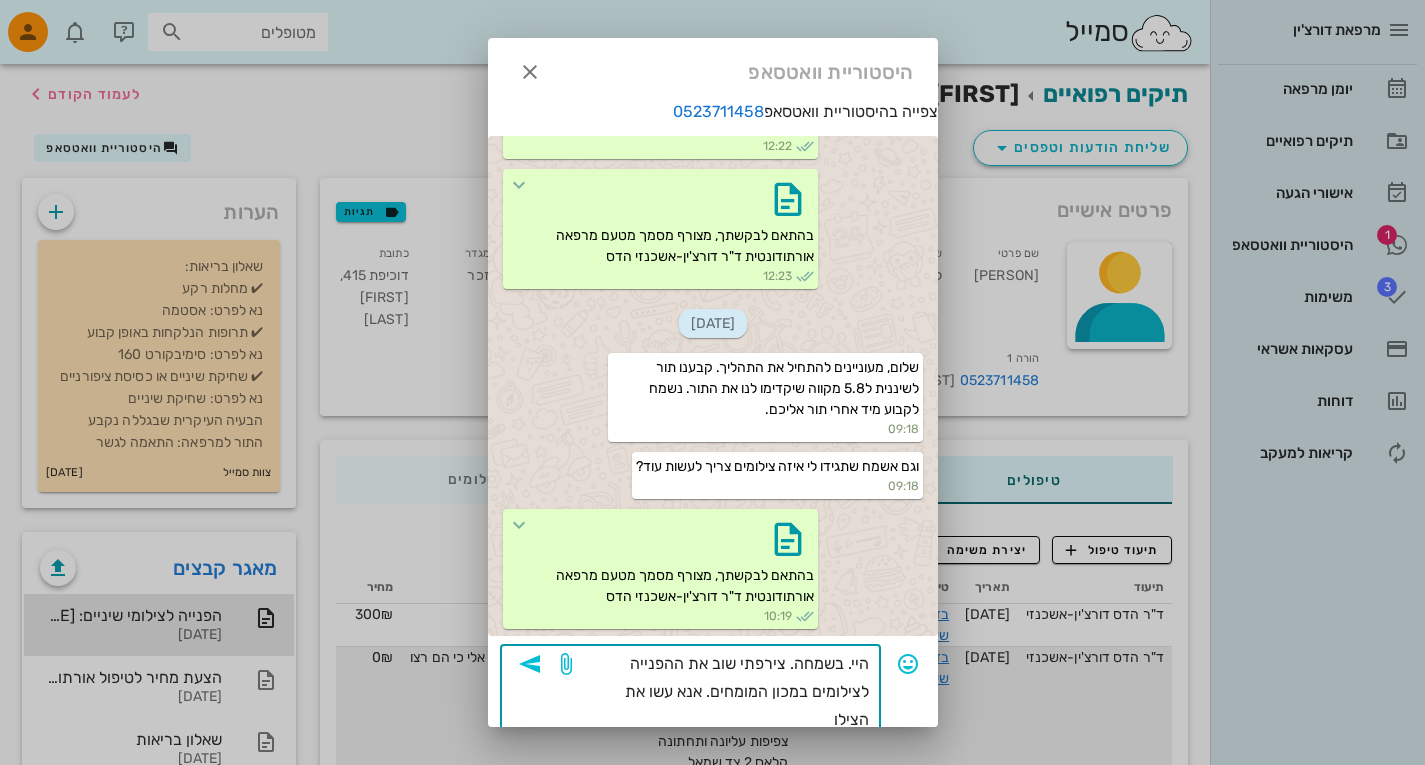 scroll, scrollTop: 3, scrollLeft: 0, axis: vertical 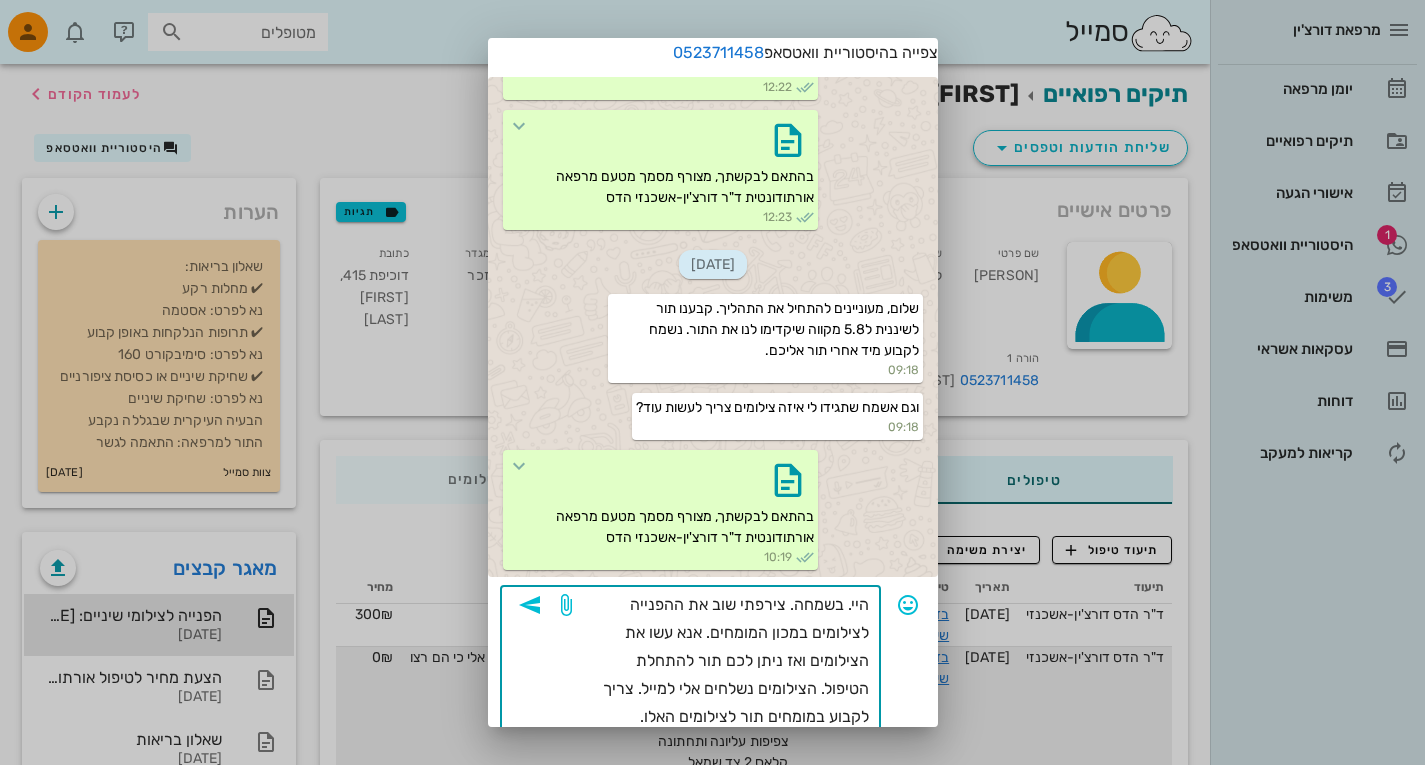 type on "היי. בשמחה. צירפתי שוב את ההפנייה לצילומים במכון המומחים. אנא עשו את הצילומים ואז ניתן לכם תור להתחלת הטיפול. הצילומים נשלחים אלי למייל. צריך לקבוע במומחים תור לצילומים האלו." 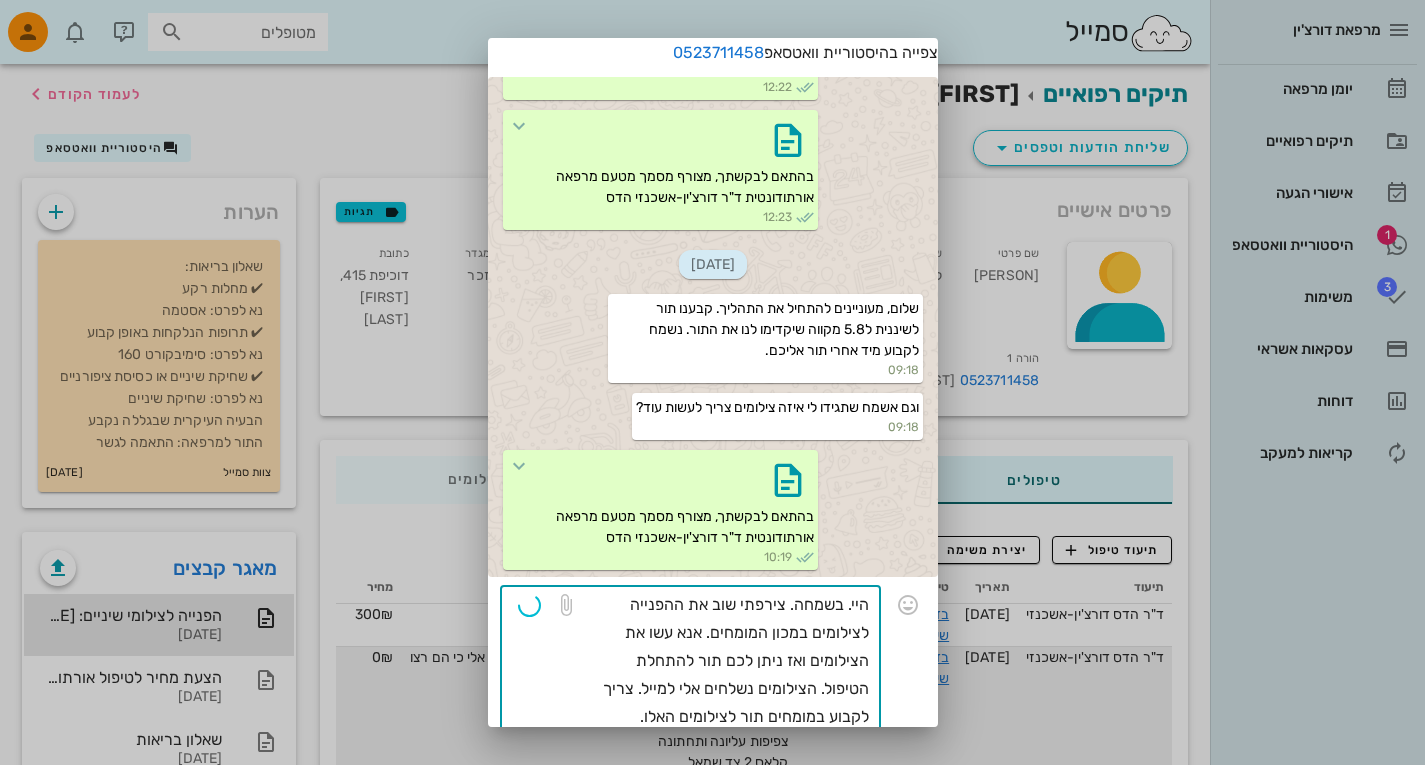 type 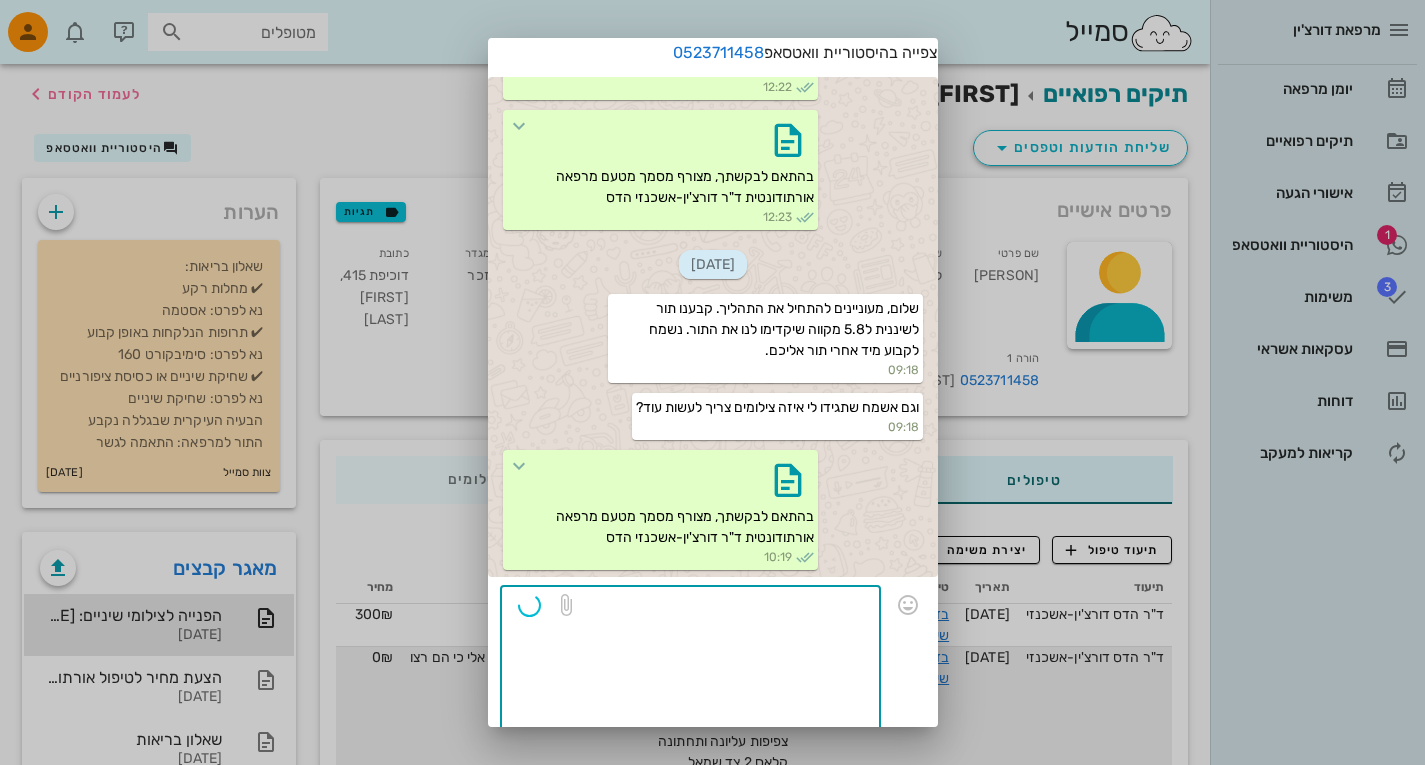 scroll, scrollTop: 0, scrollLeft: 0, axis: both 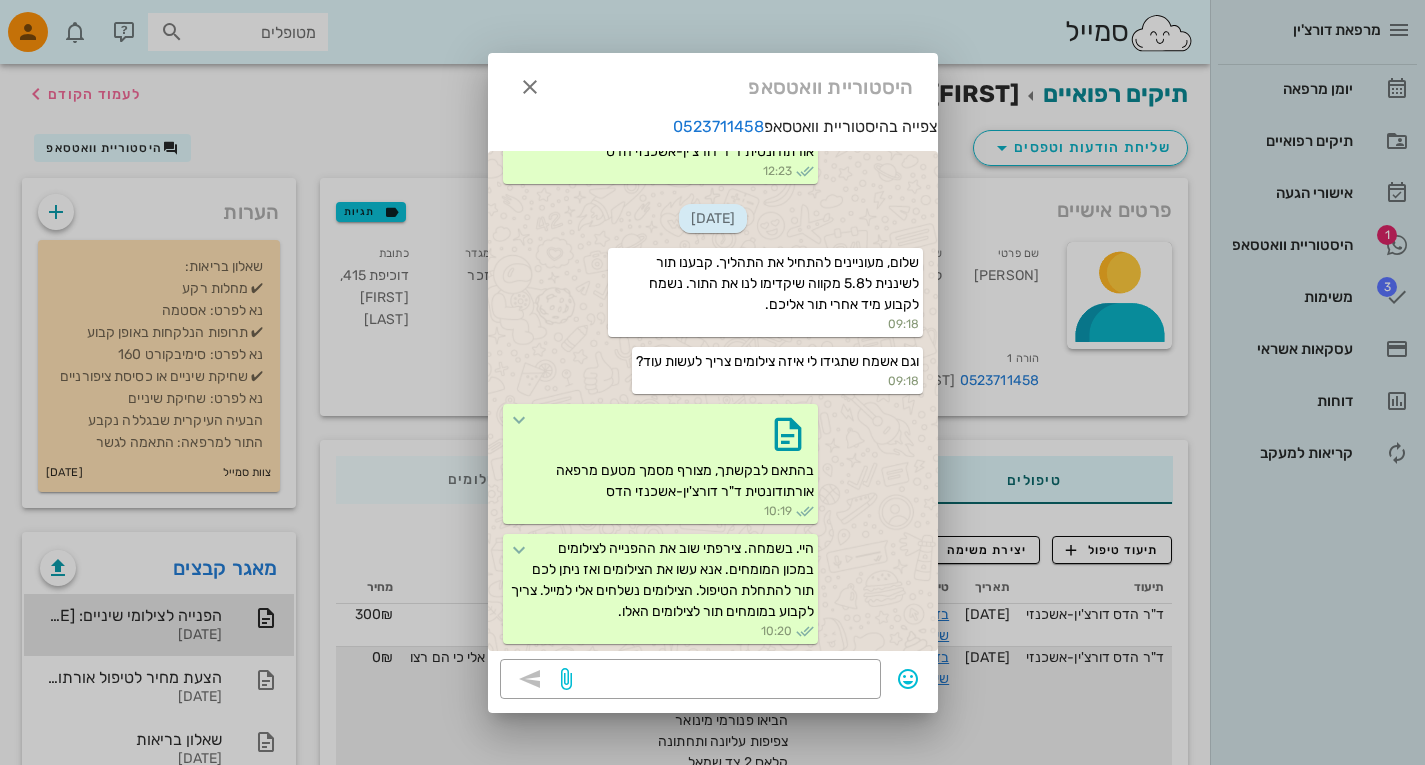 click at bounding box center (712, 382) 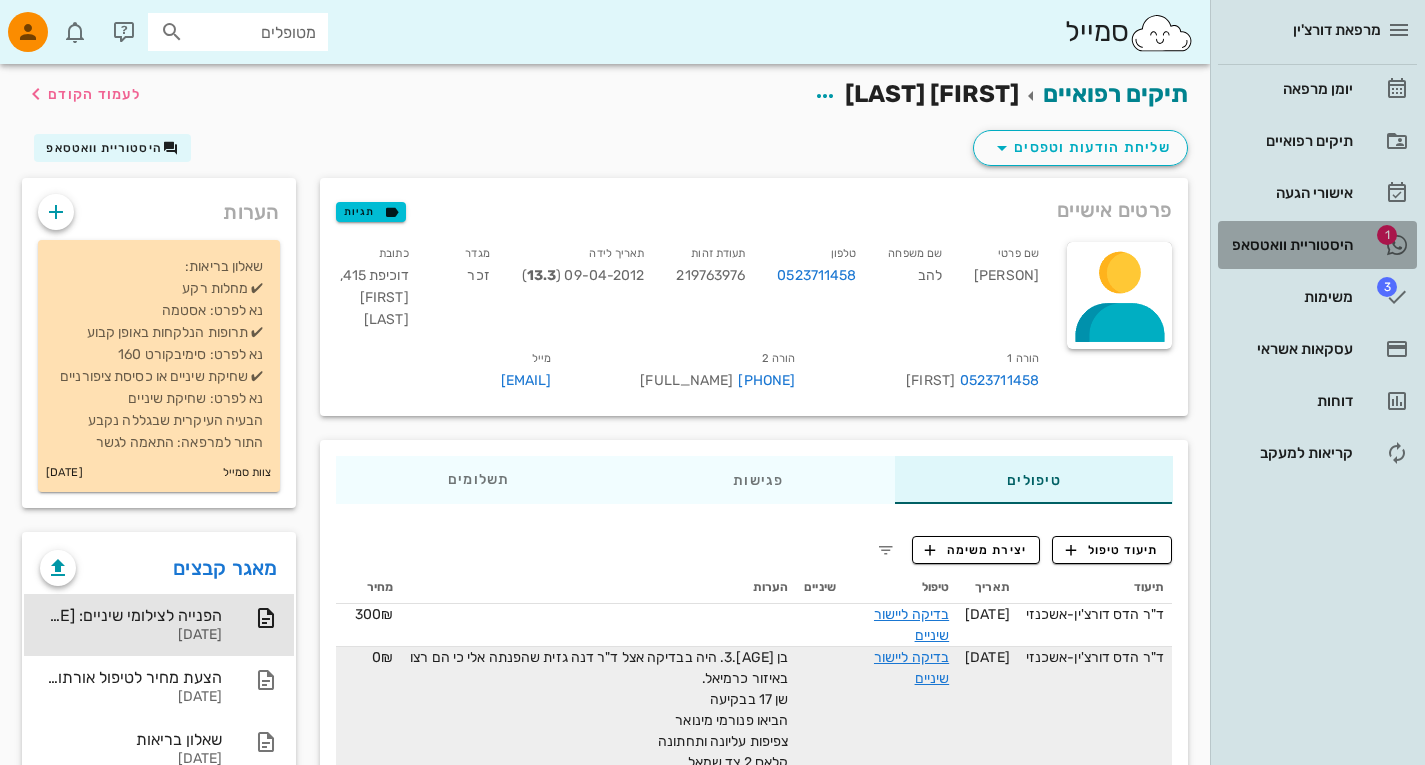 click on "היסטוריית וואטסאפ" at bounding box center [1289, 245] 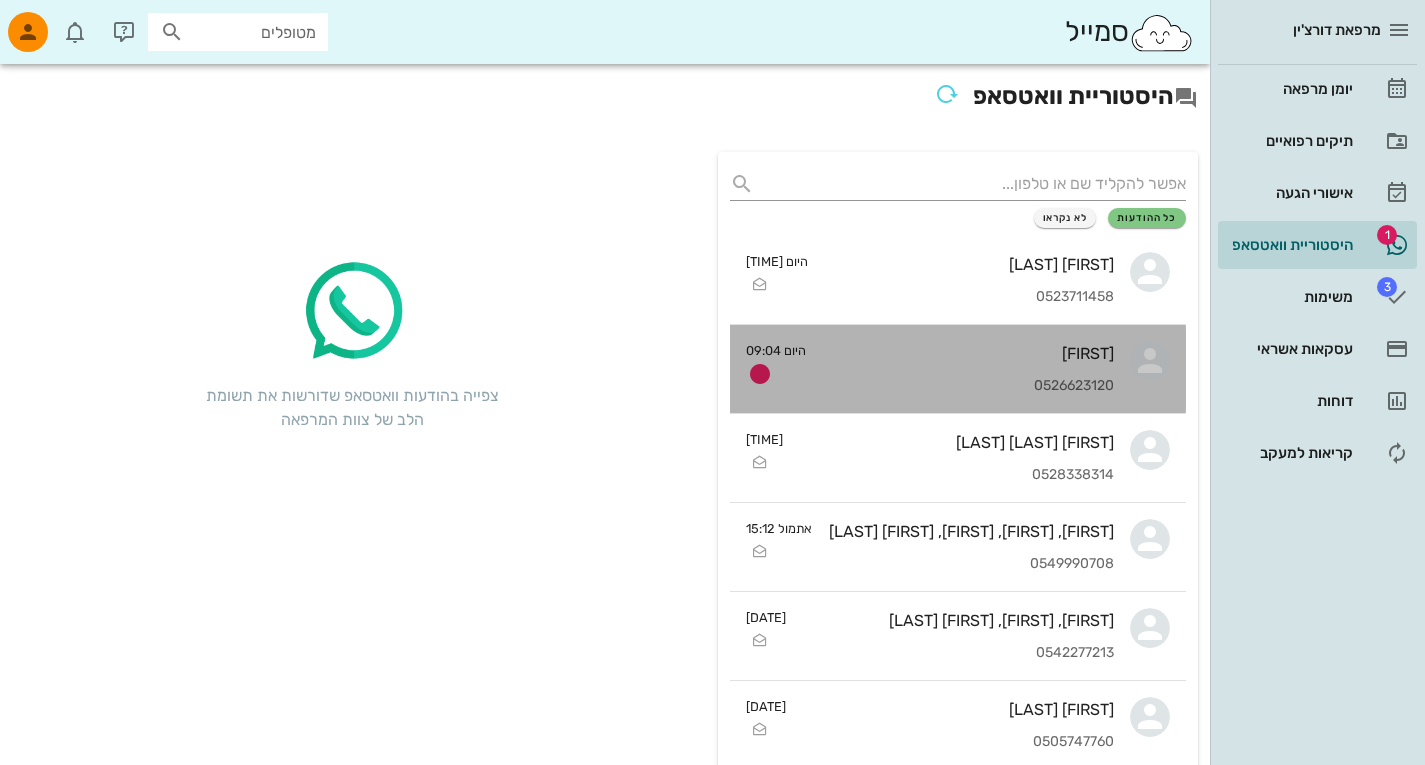 click on "[FIRST] [PHONE]" at bounding box center [968, 369] 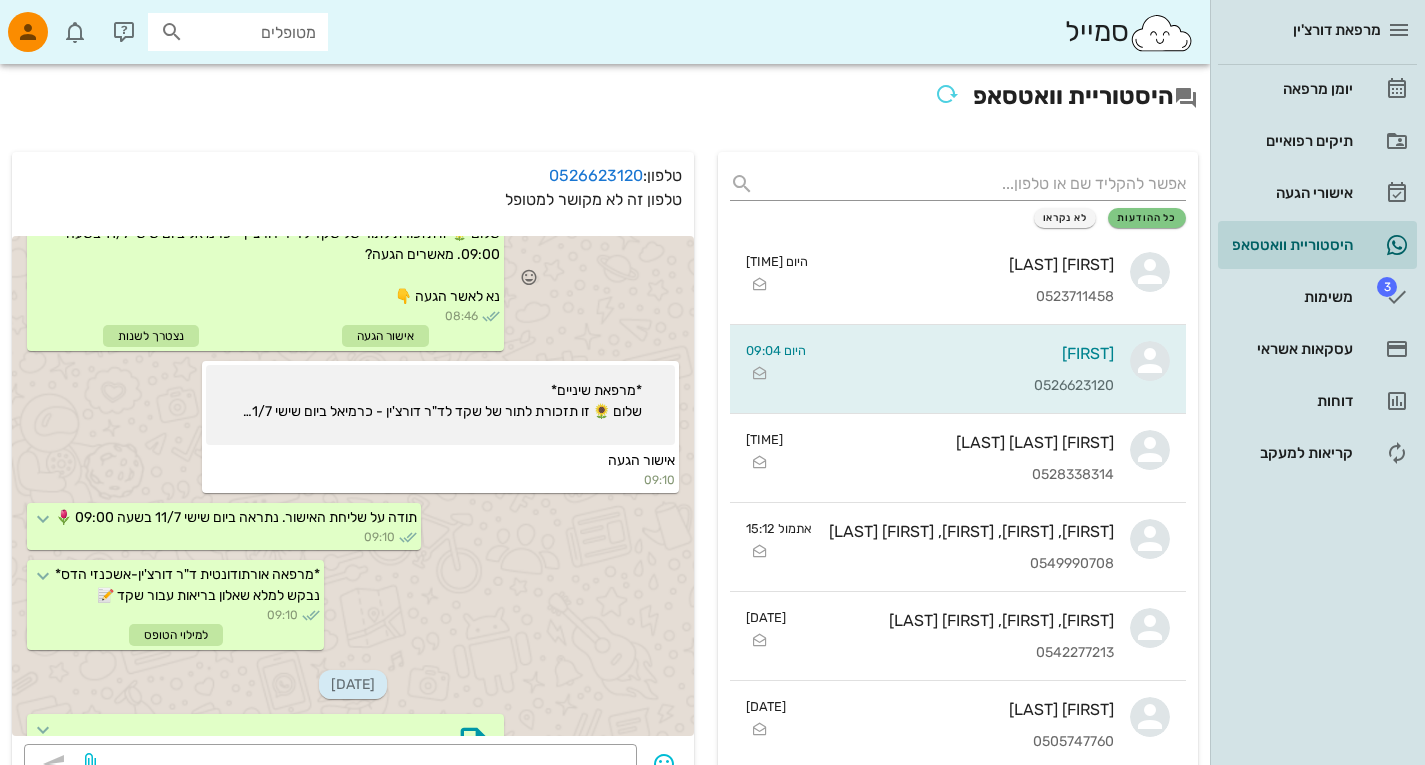 scroll, scrollTop: 100, scrollLeft: 0, axis: vertical 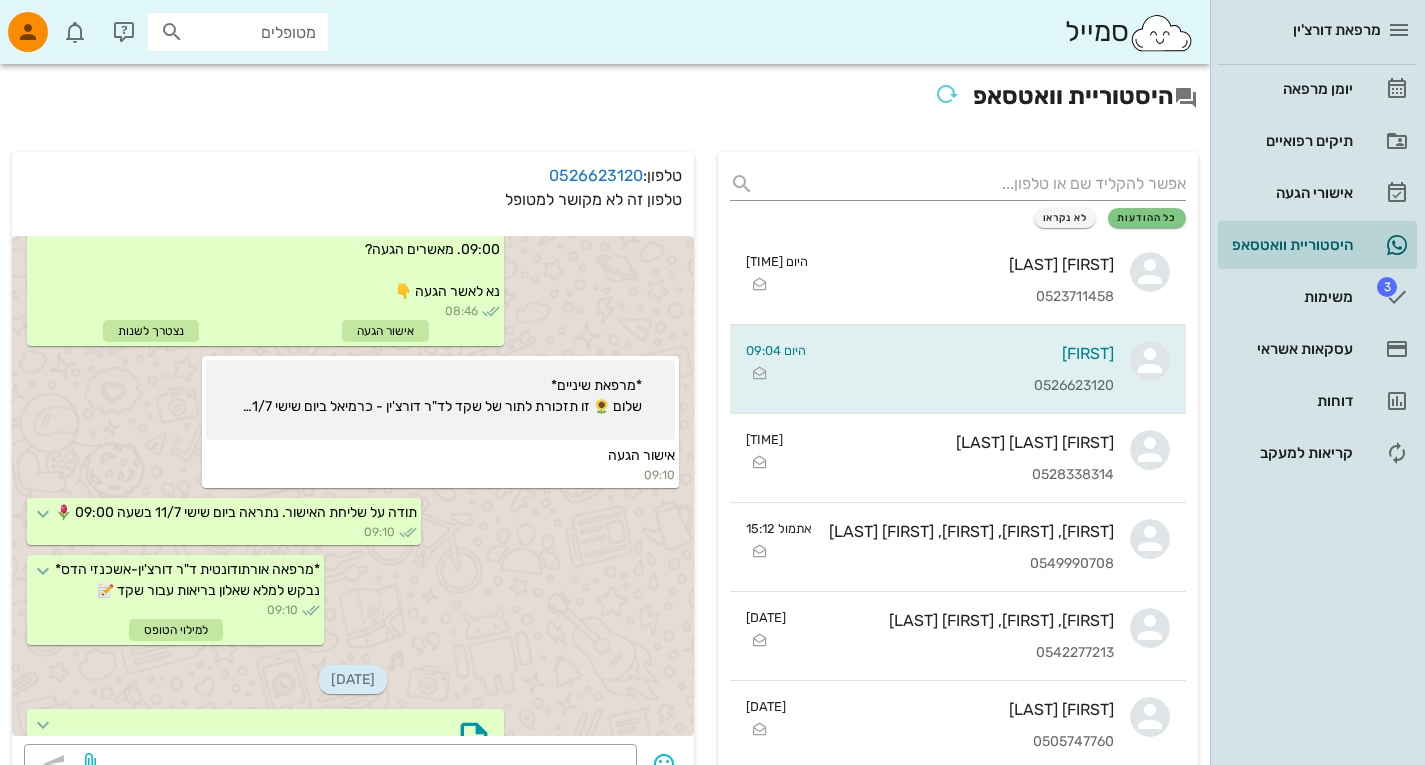 drag, startPoint x: 536, startPoint y: 177, endPoint x: 638, endPoint y: 179, distance: 102.01961 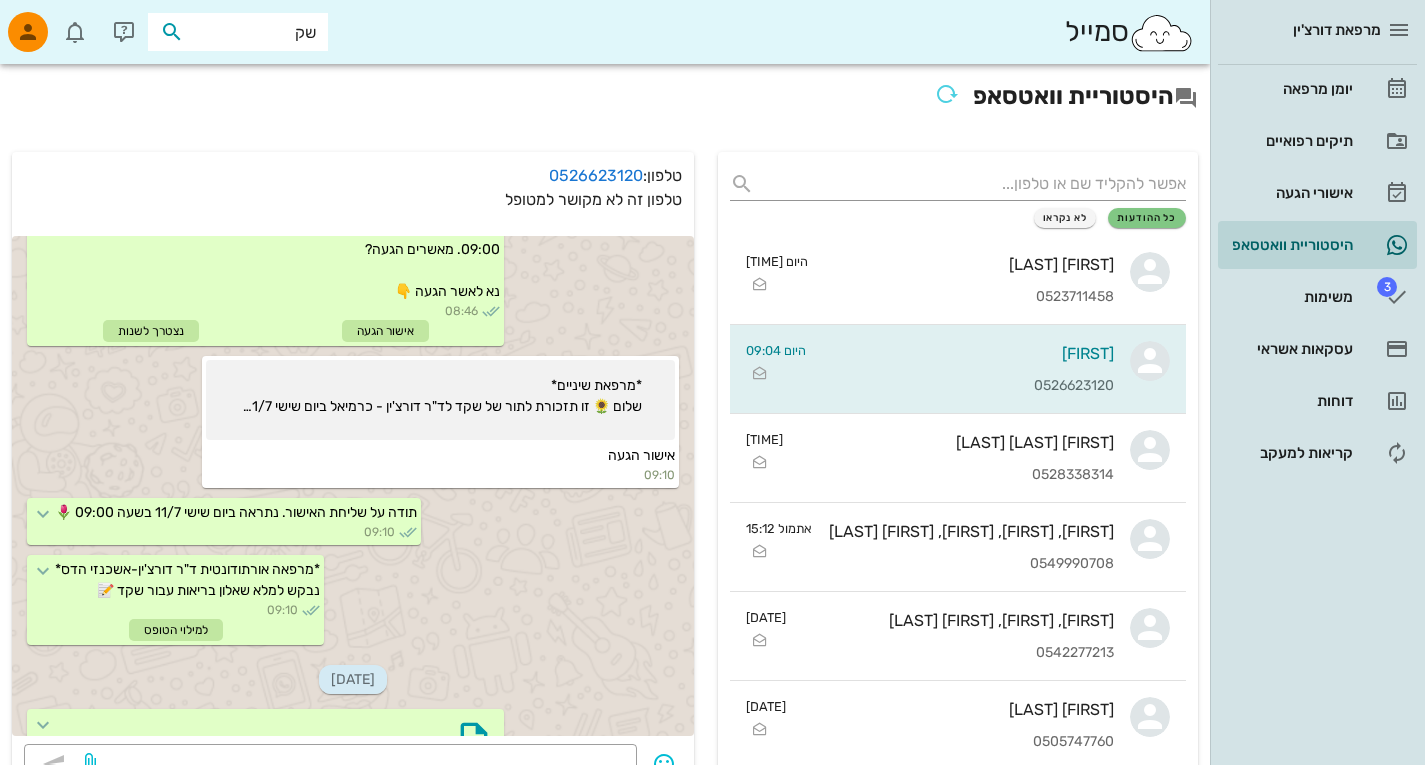 type on "שקד" 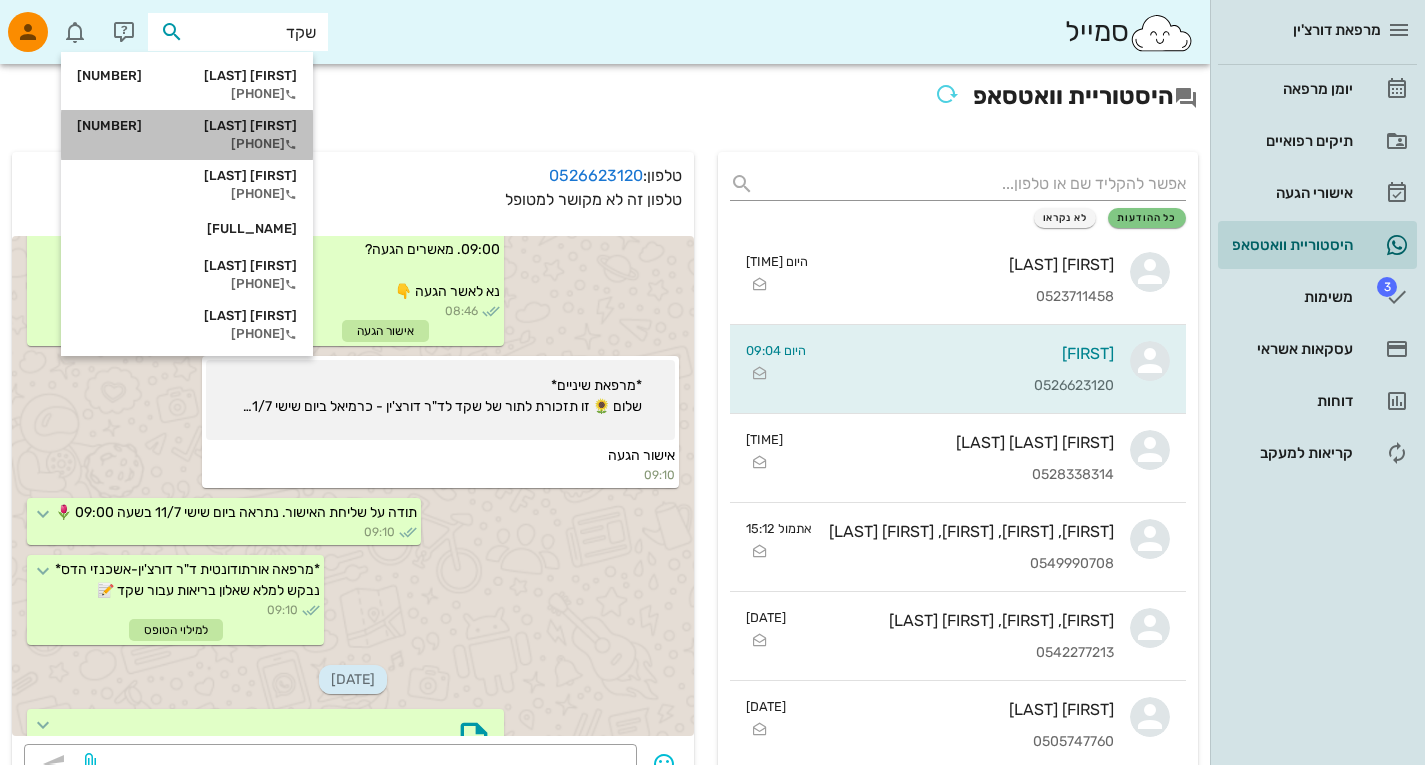 click on "[FIRST] [LAST] [NUMBER]
[PHONE]" at bounding box center [187, 135] 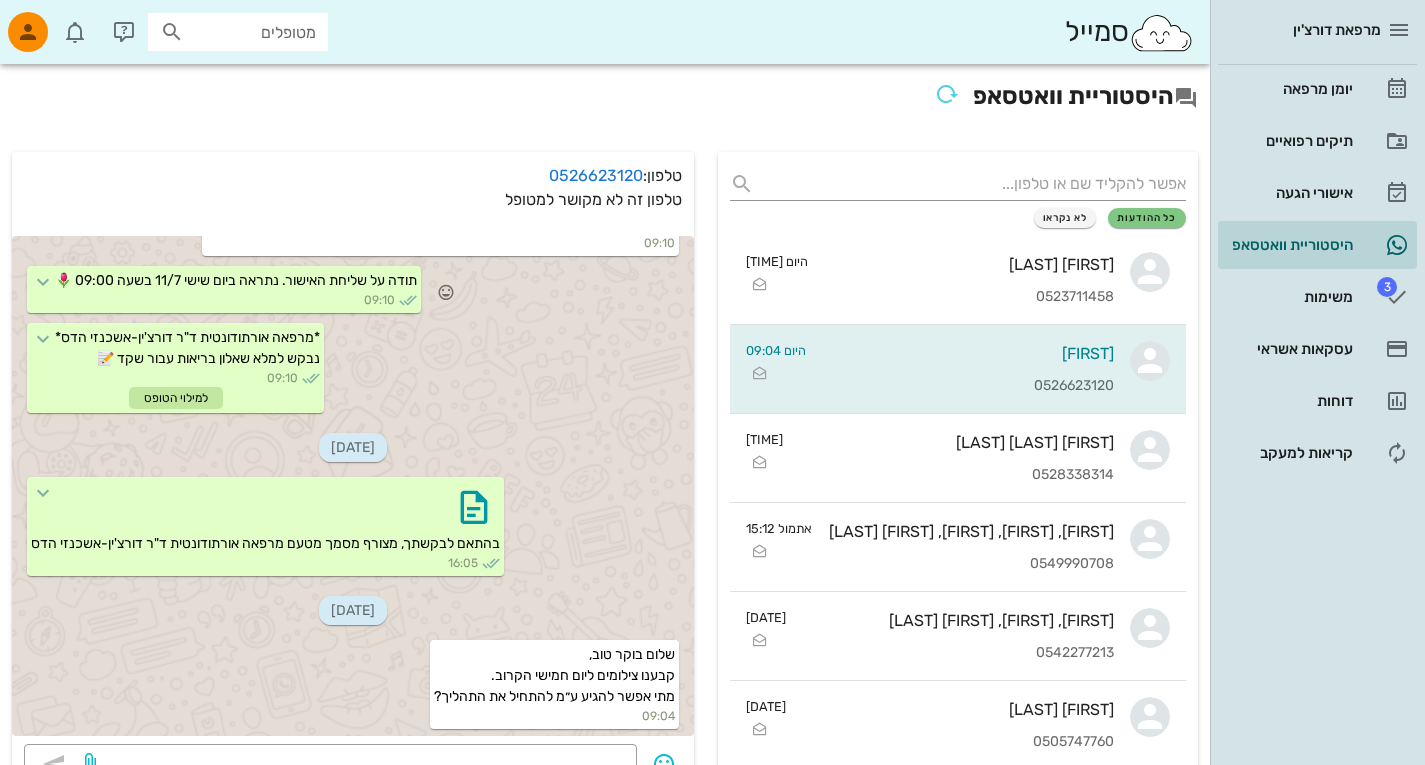 scroll, scrollTop: 0, scrollLeft: 0, axis: both 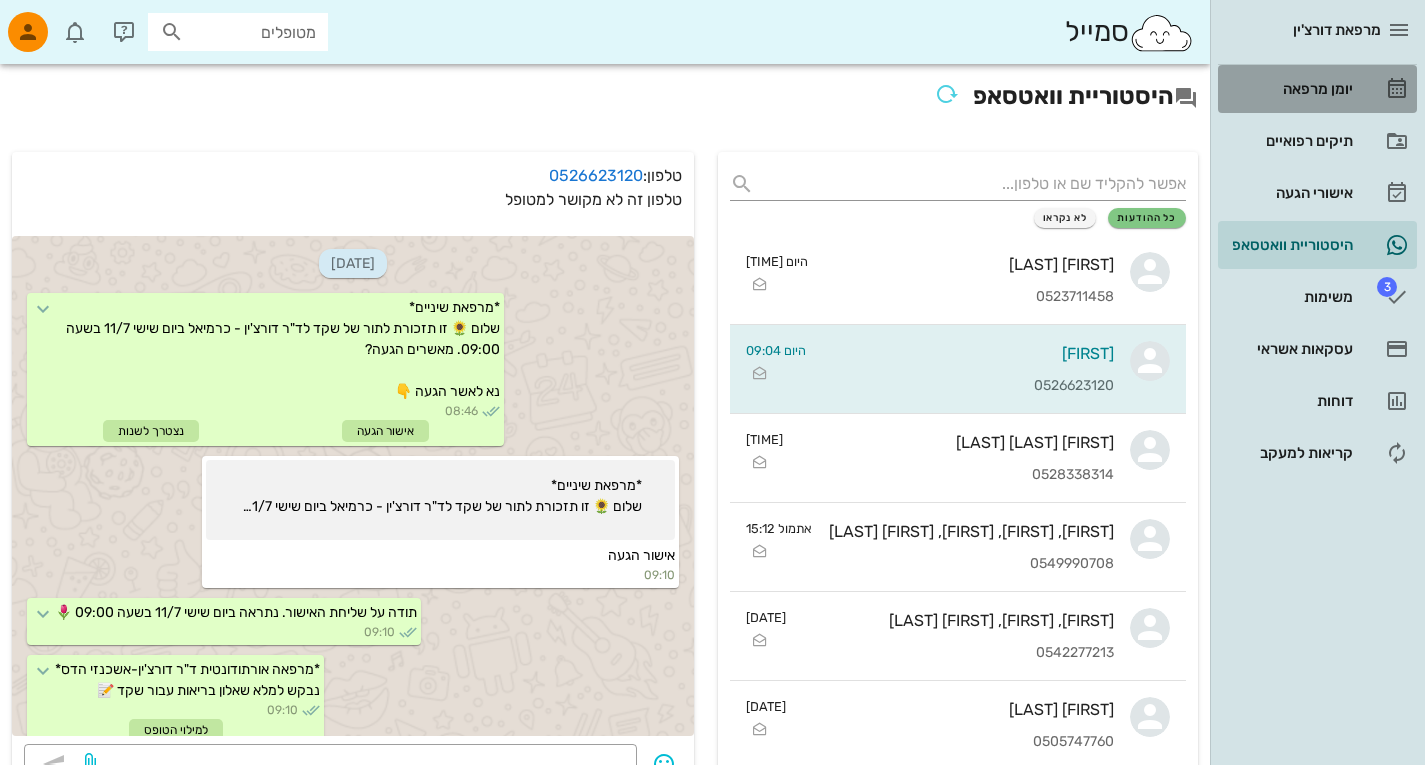 click on "יומן מרפאה" at bounding box center (1289, 89) 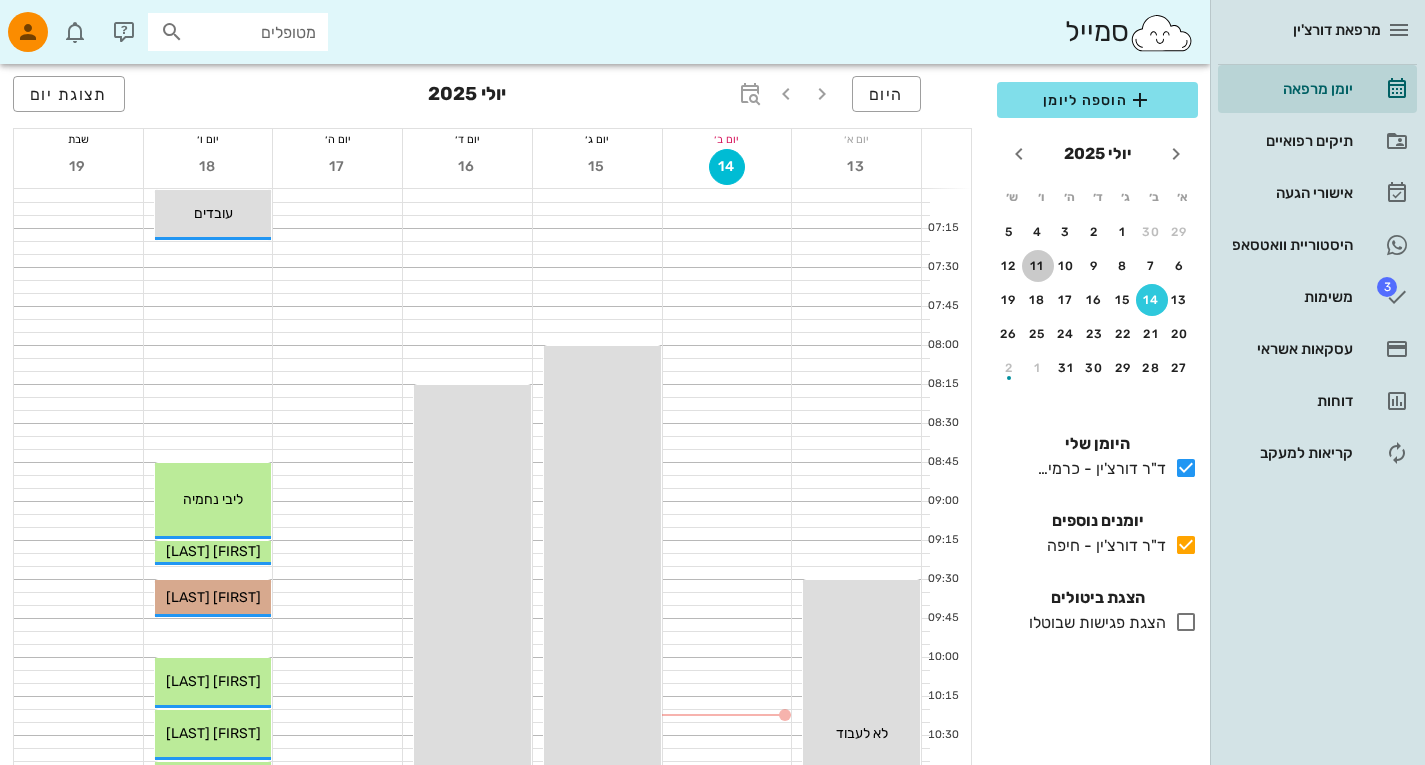 click on "11" at bounding box center [1038, 266] 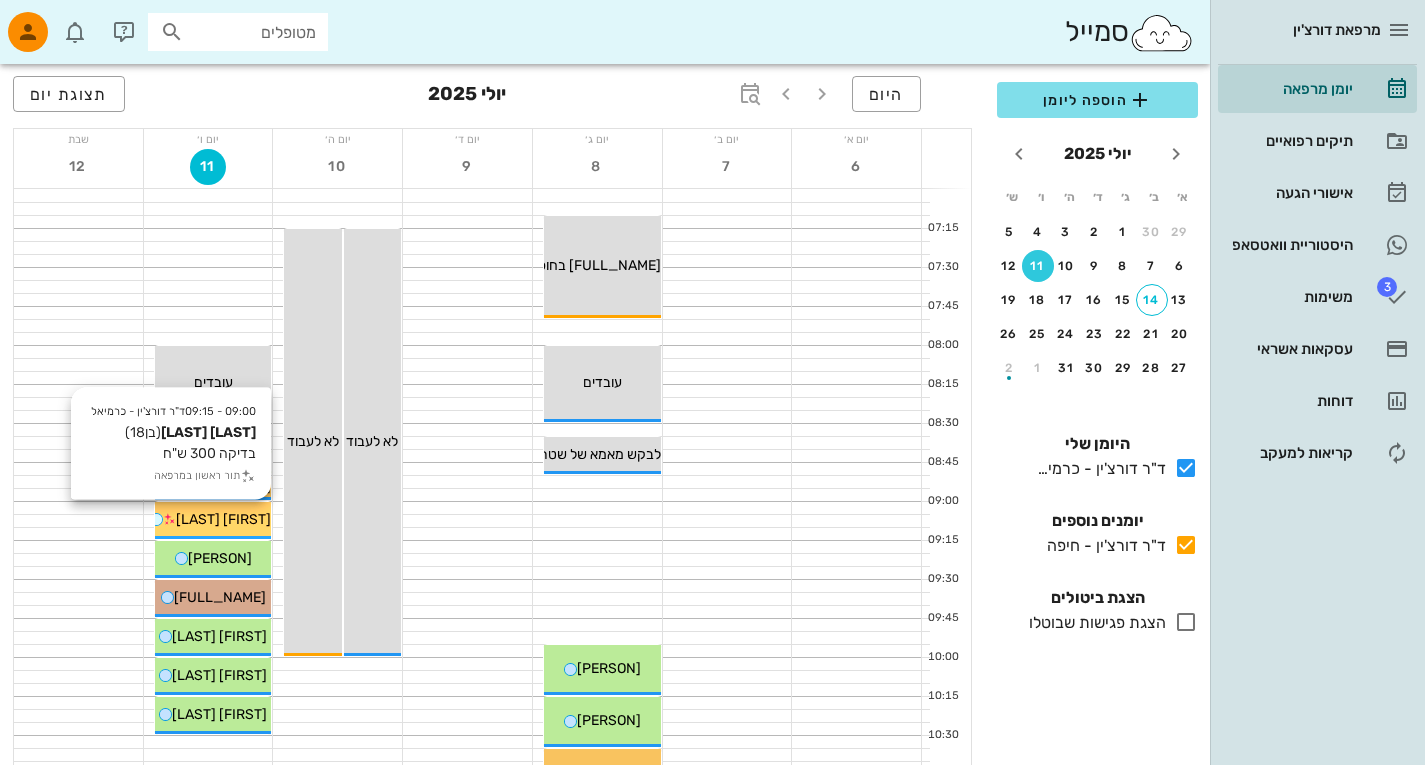 click on "[FIRST] [LAST]" at bounding box center (223, 519) 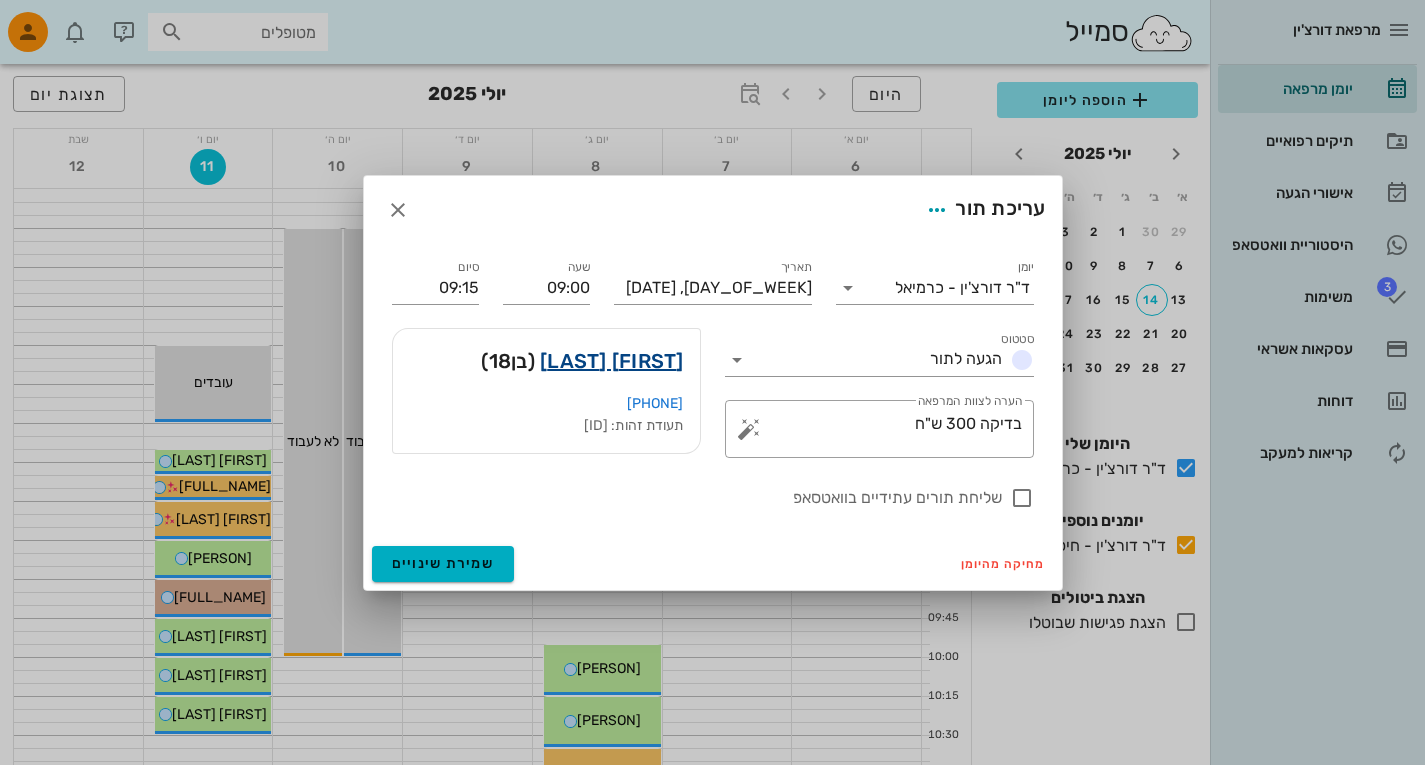 click on "[FIRST] [LAST]" at bounding box center [612, 361] 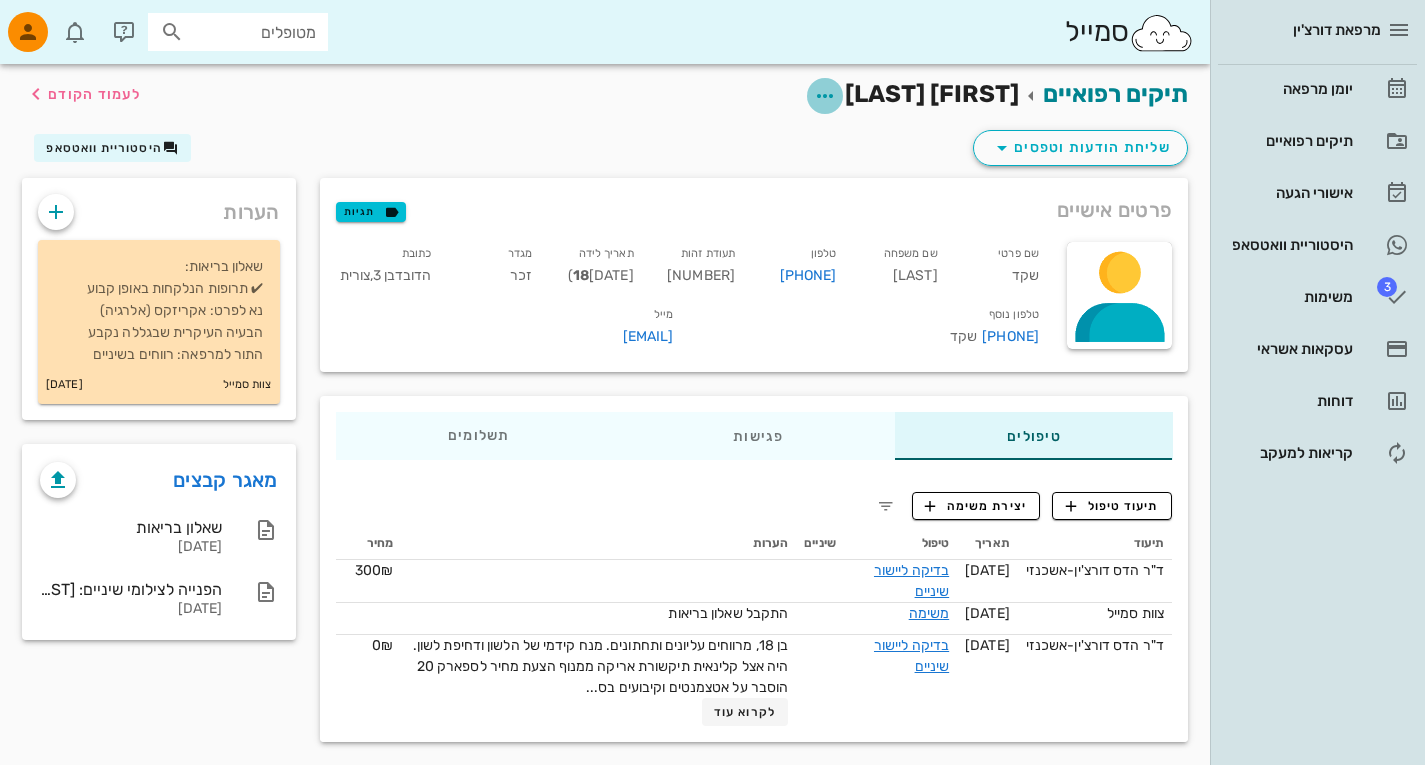 click at bounding box center [825, 96] 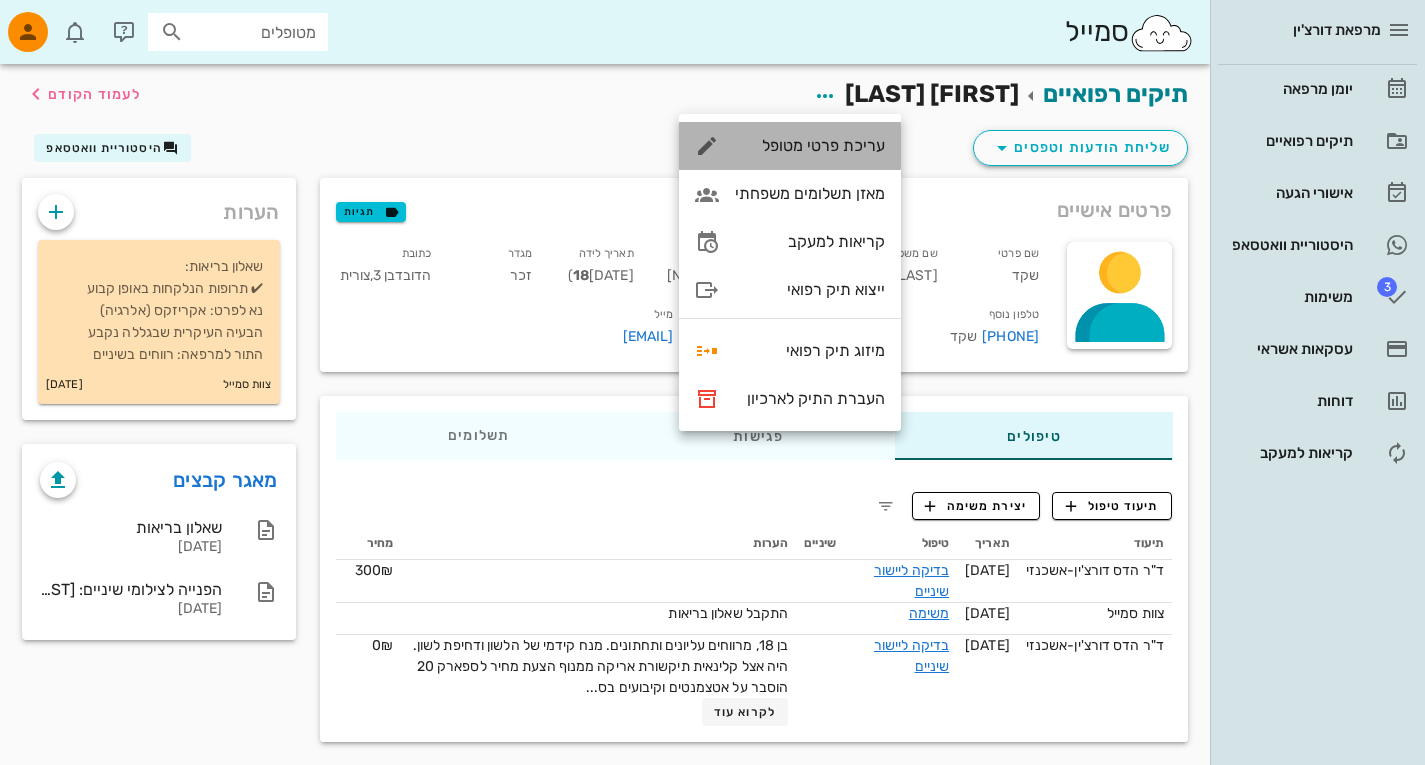 click on "עריכת פרטי מטופל" at bounding box center [810, 145] 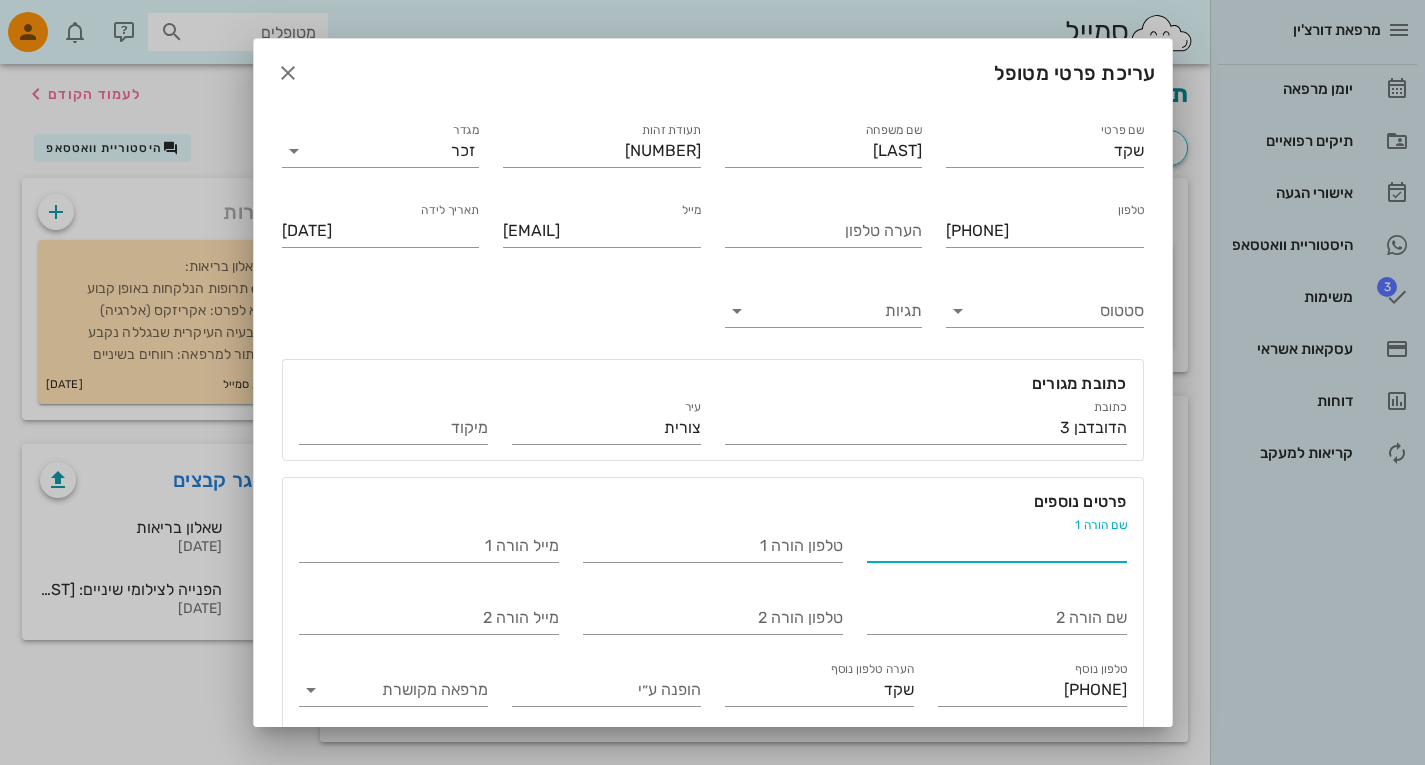 click on "שם הורה 1" at bounding box center (997, 546) 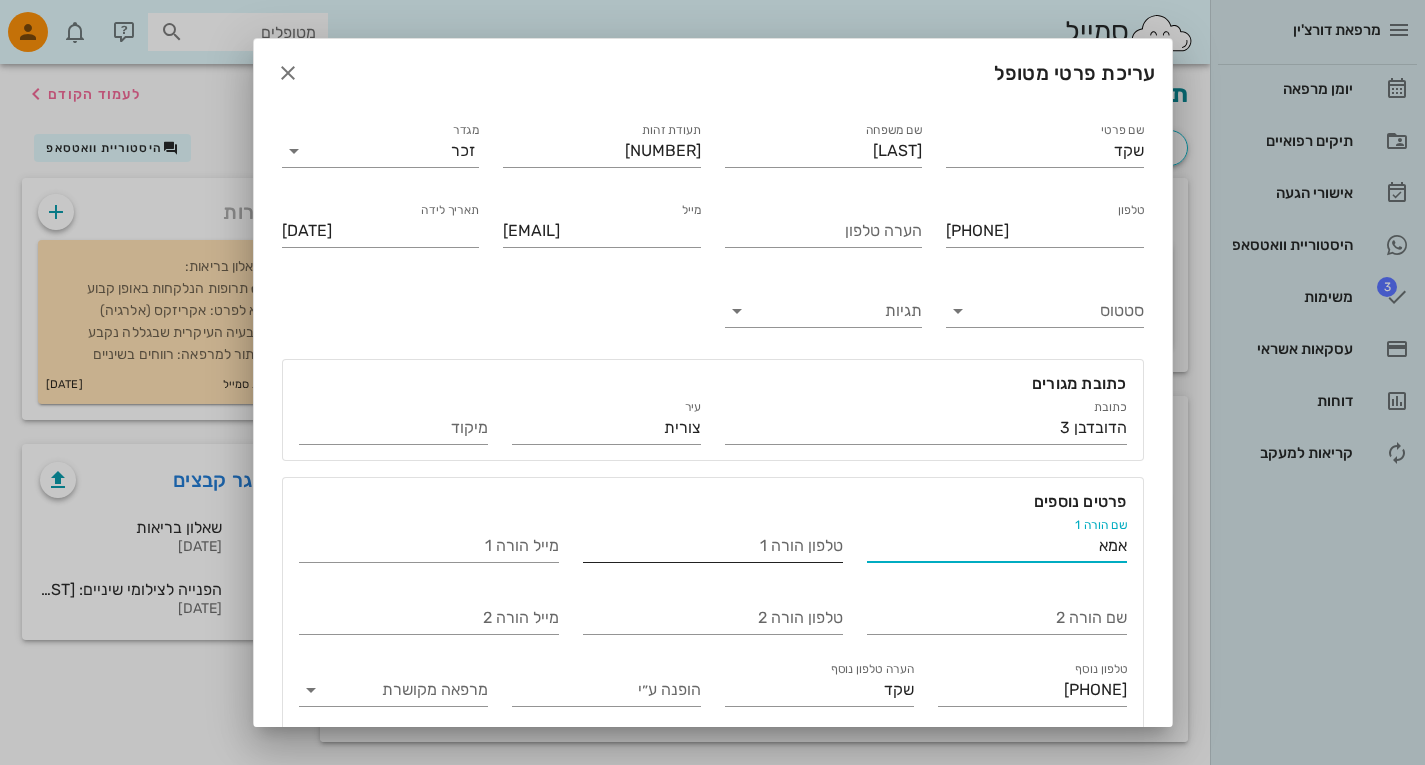 type on "אמא" 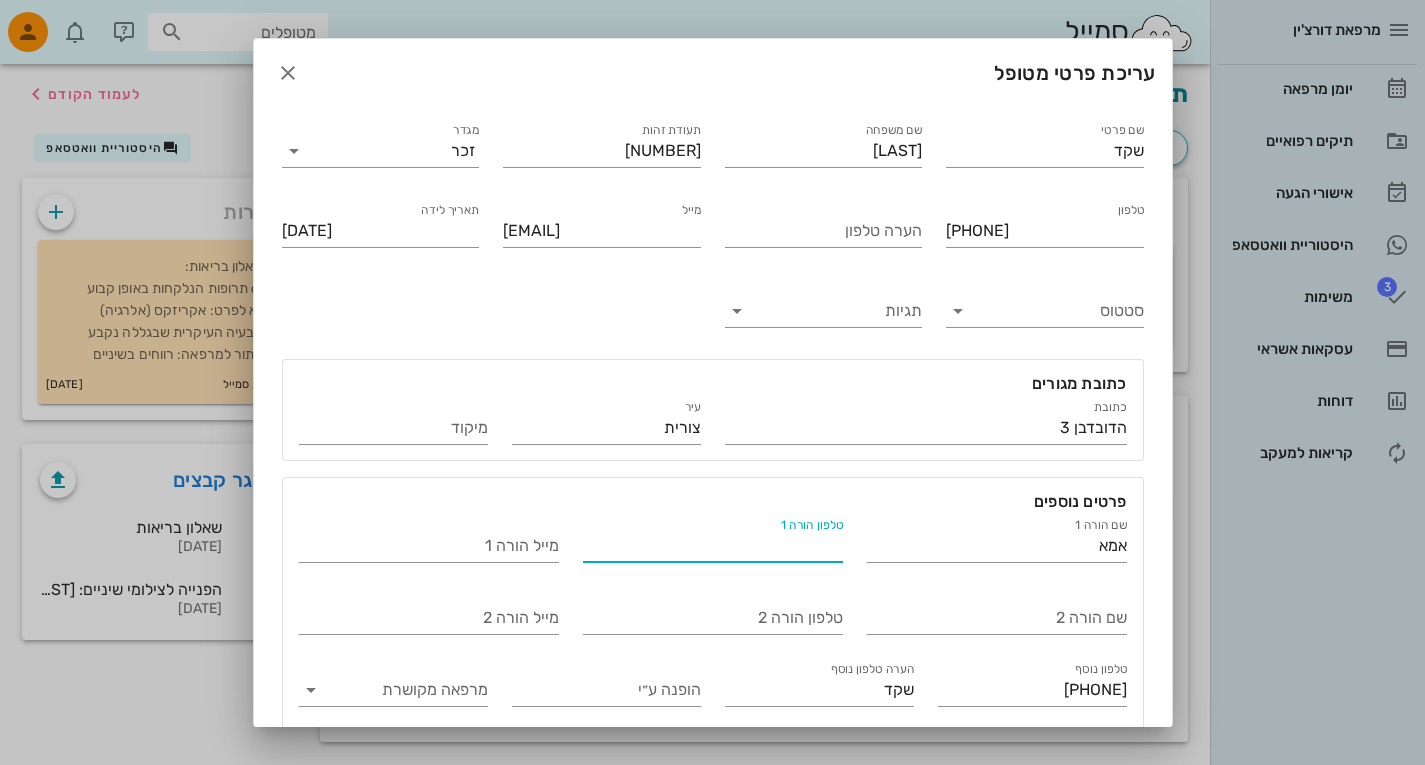click on "טלפון הורה 1" at bounding box center (713, 546) 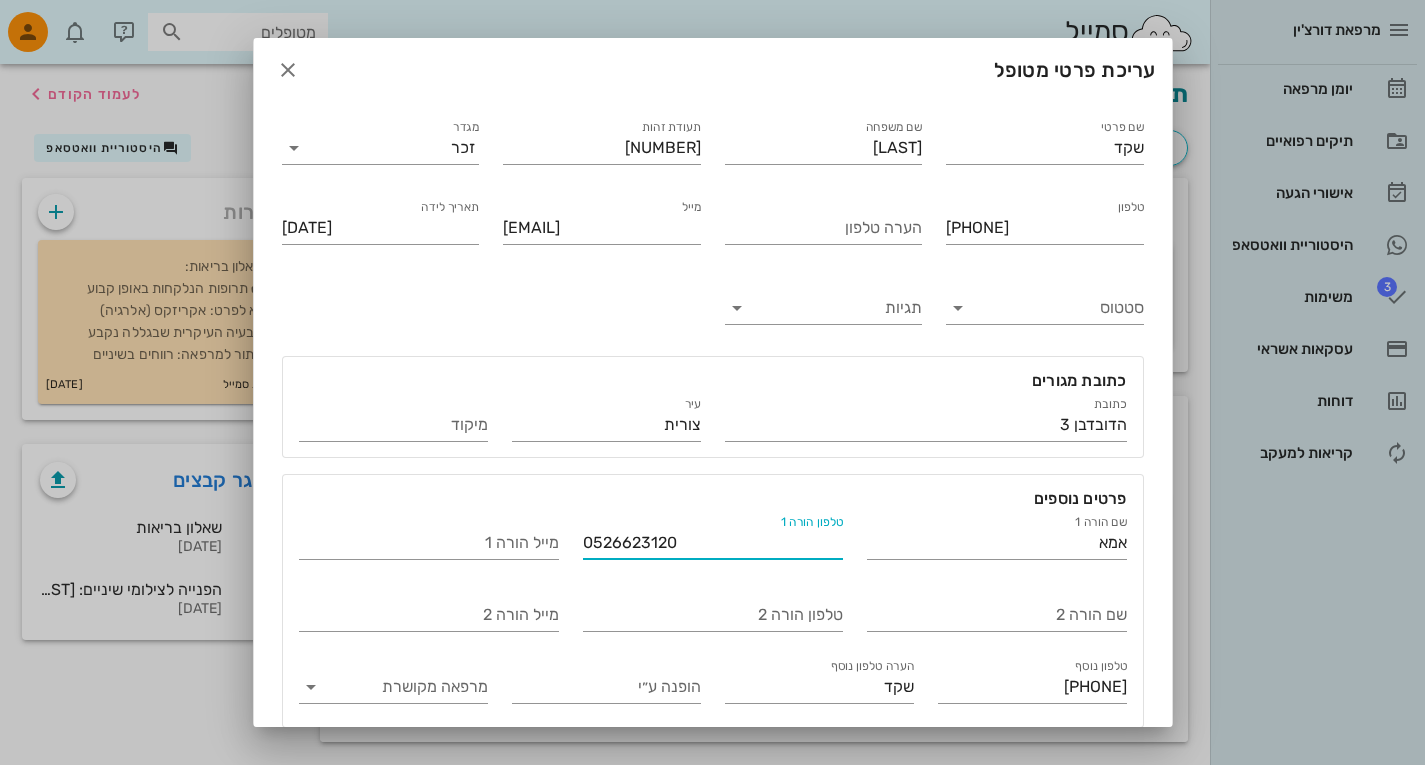 scroll, scrollTop: 85, scrollLeft: 0, axis: vertical 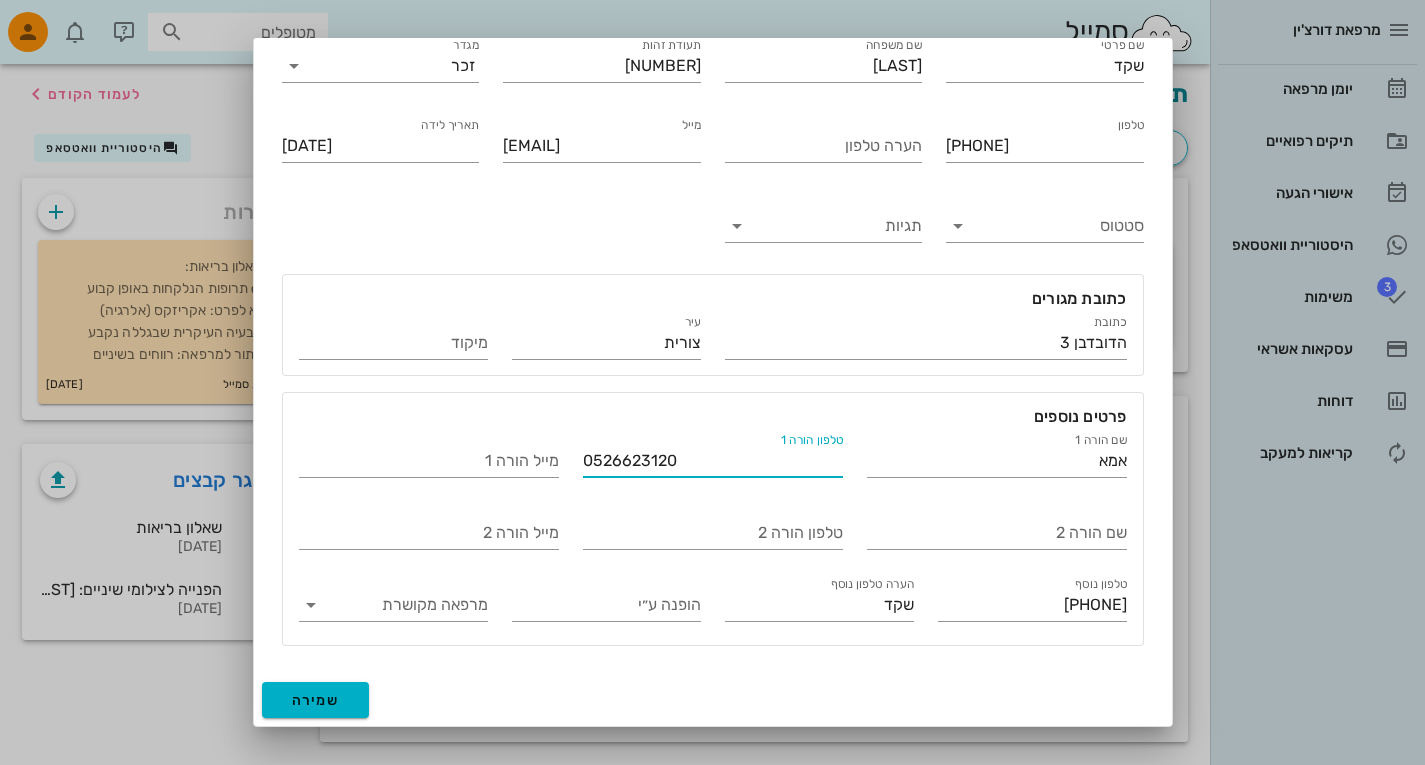 type on "0526623120" 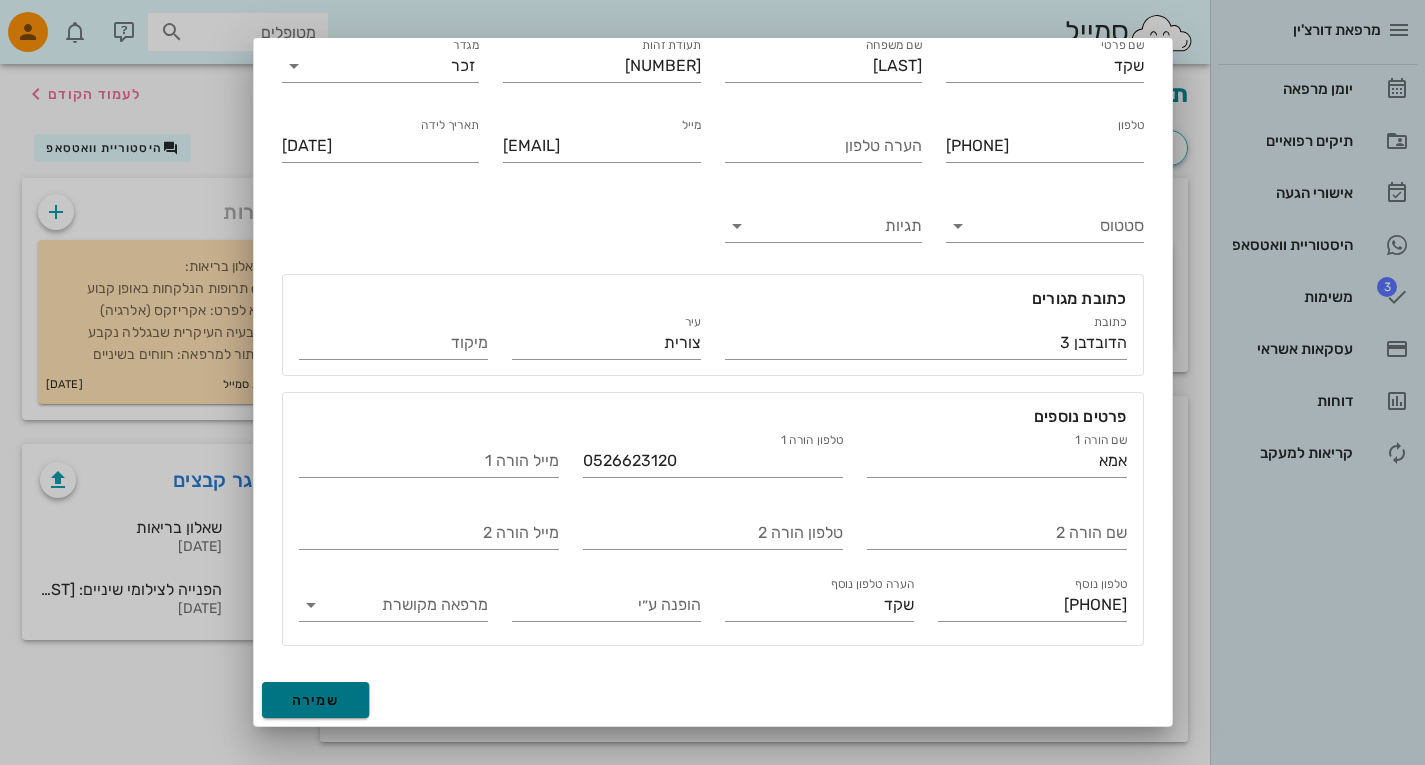 click on "שמירה" at bounding box center (316, 700) 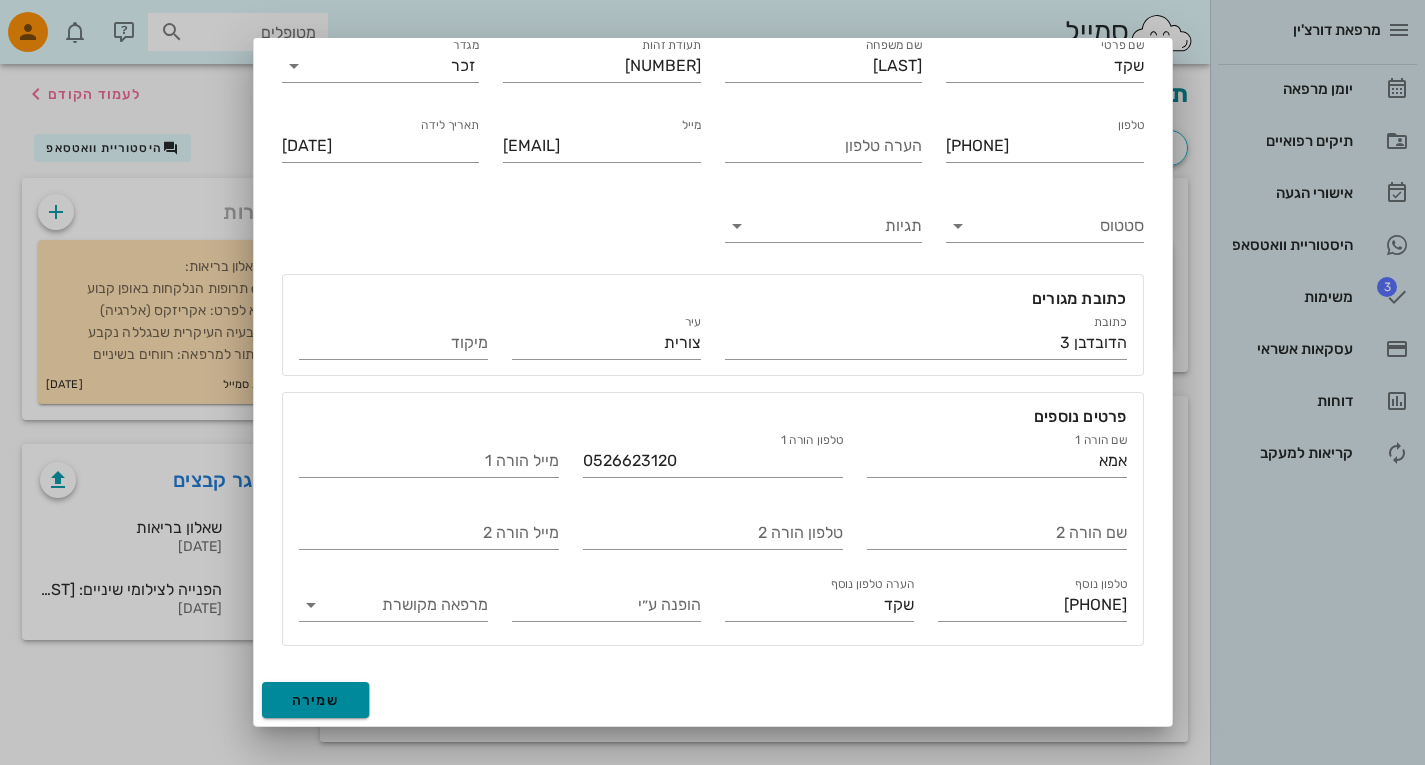 type on "[DATE]" 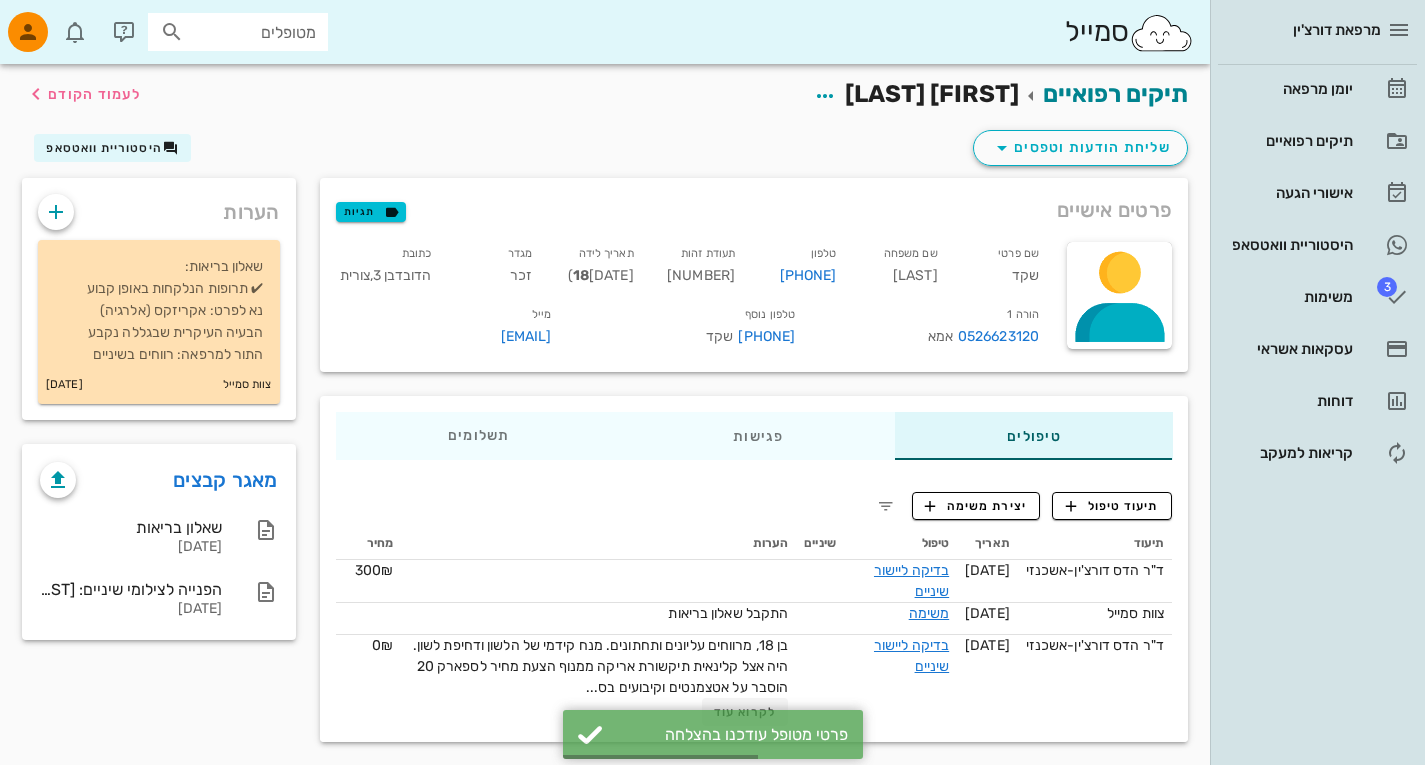 scroll, scrollTop: 9, scrollLeft: 0, axis: vertical 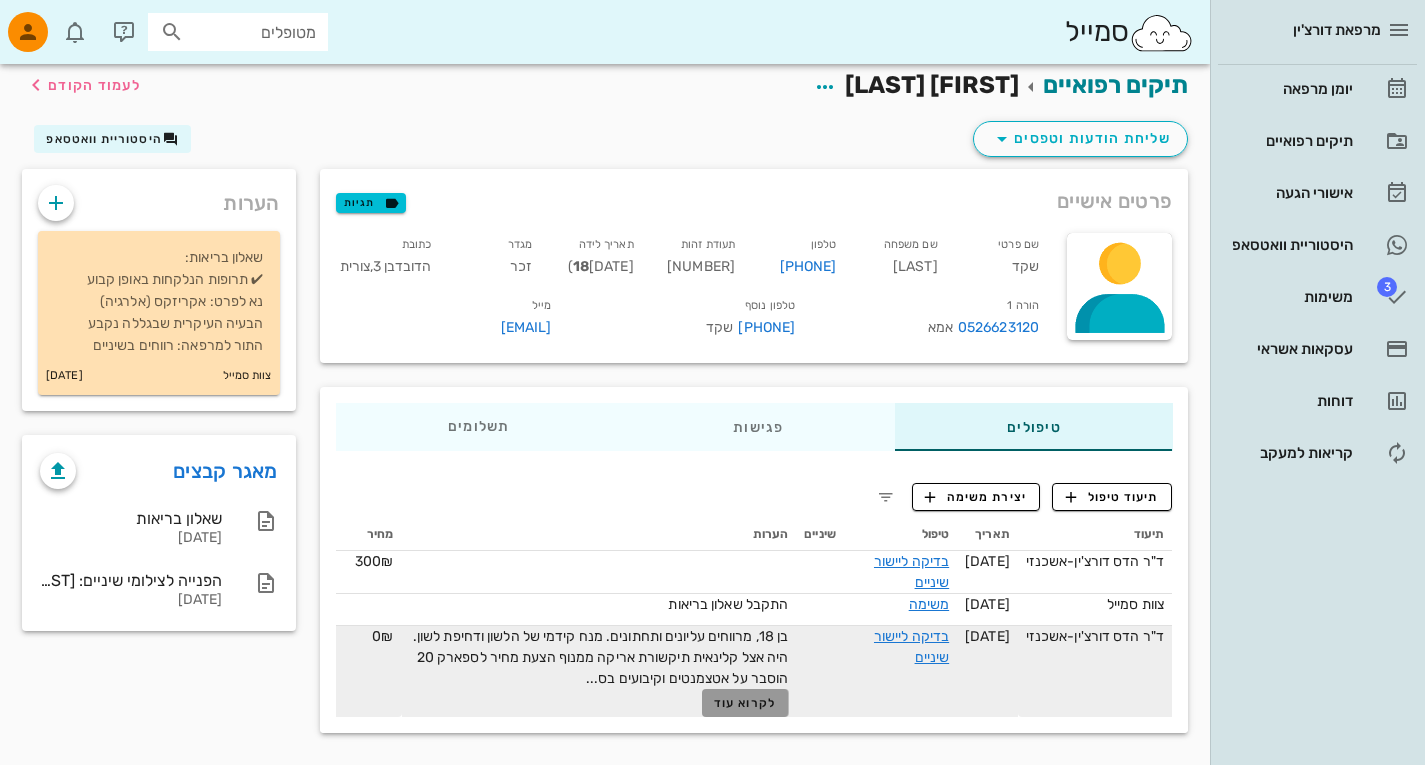 click on "לקרוא עוד" at bounding box center (745, 703) 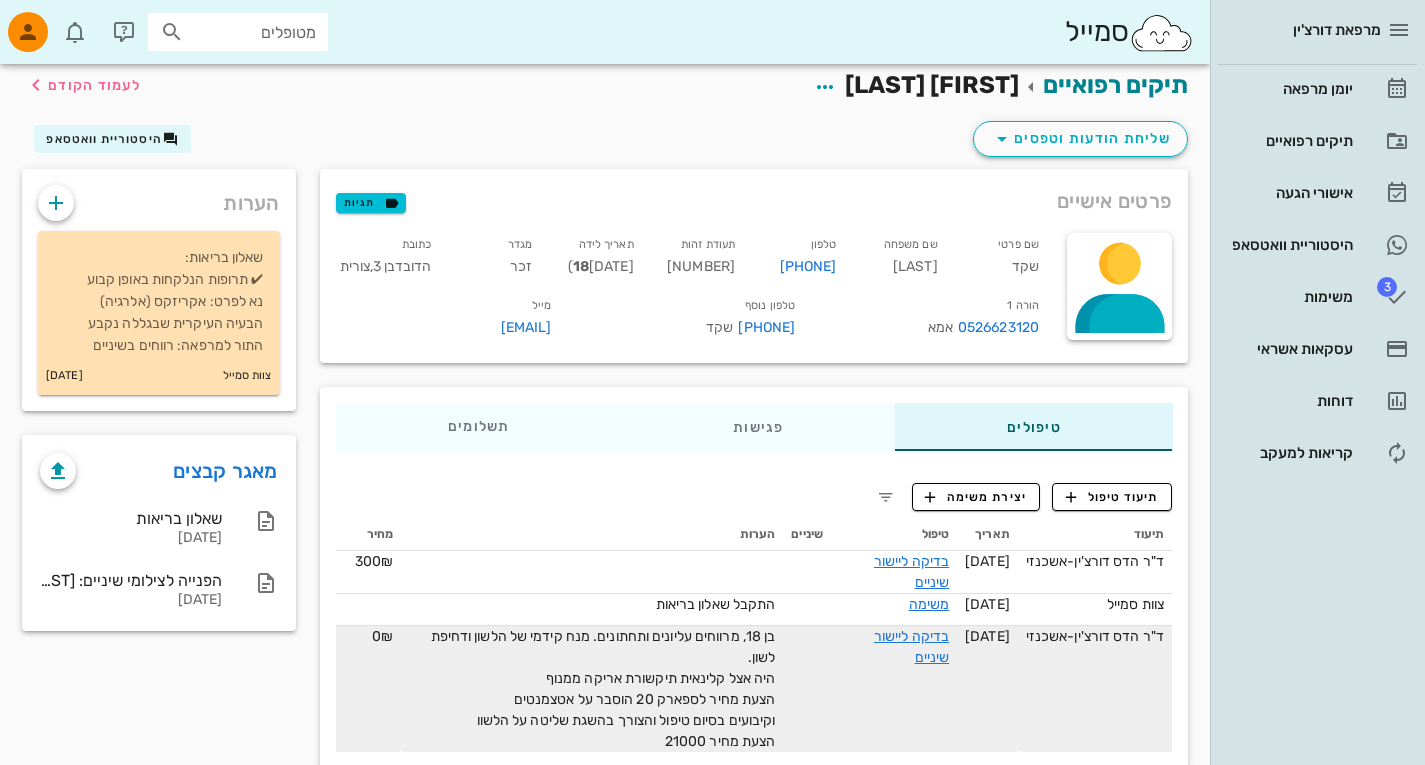 scroll, scrollTop: 44, scrollLeft: 0, axis: vertical 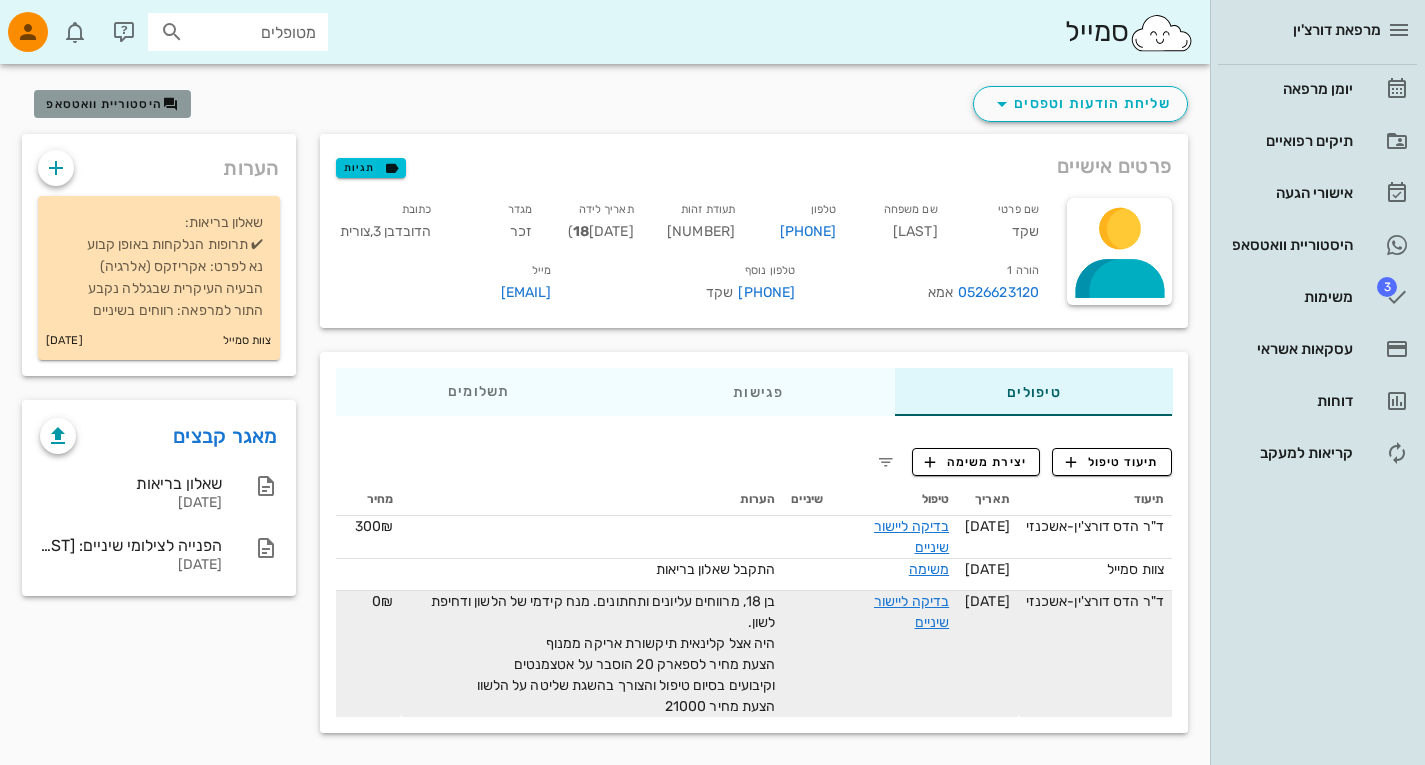 click on "היסטוריית וואטסאפ" at bounding box center (112, 104) 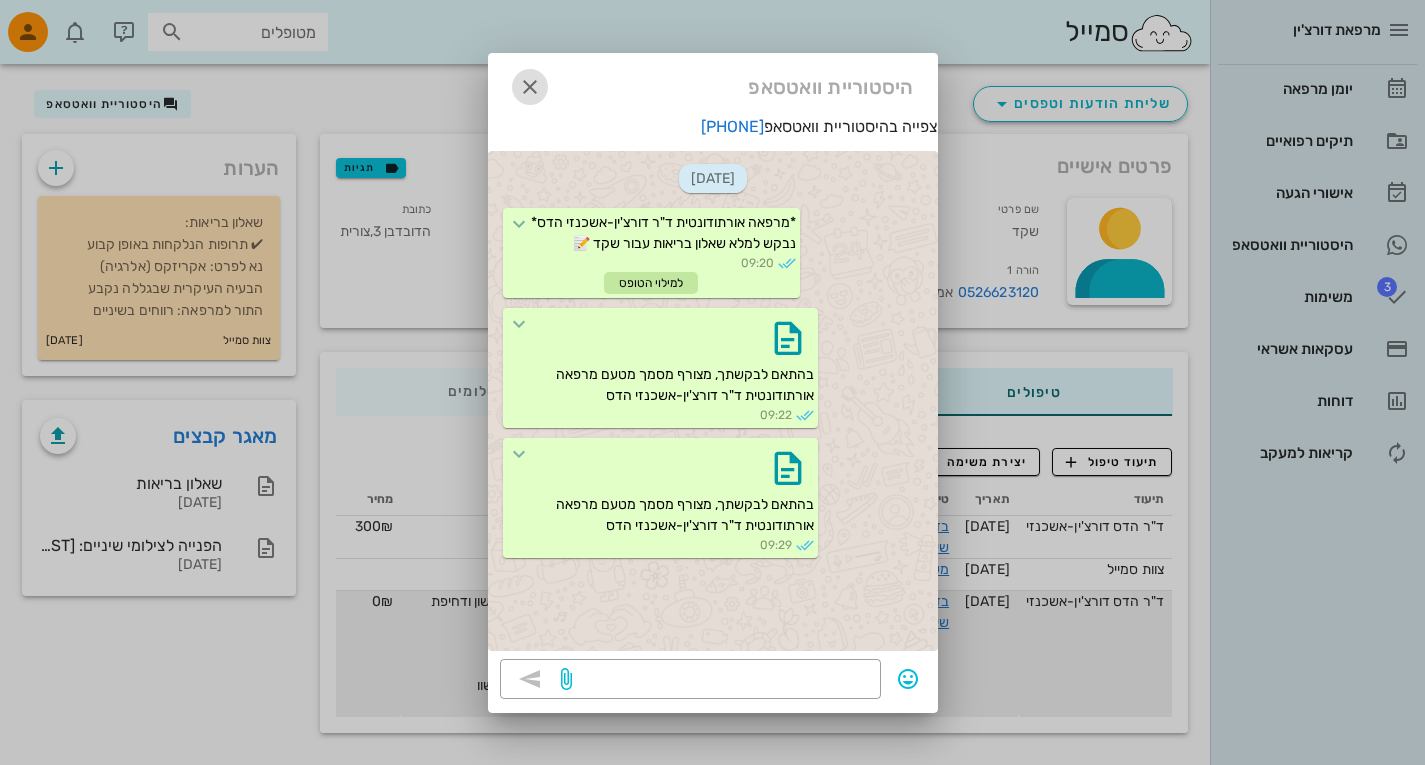 click at bounding box center (530, 87) 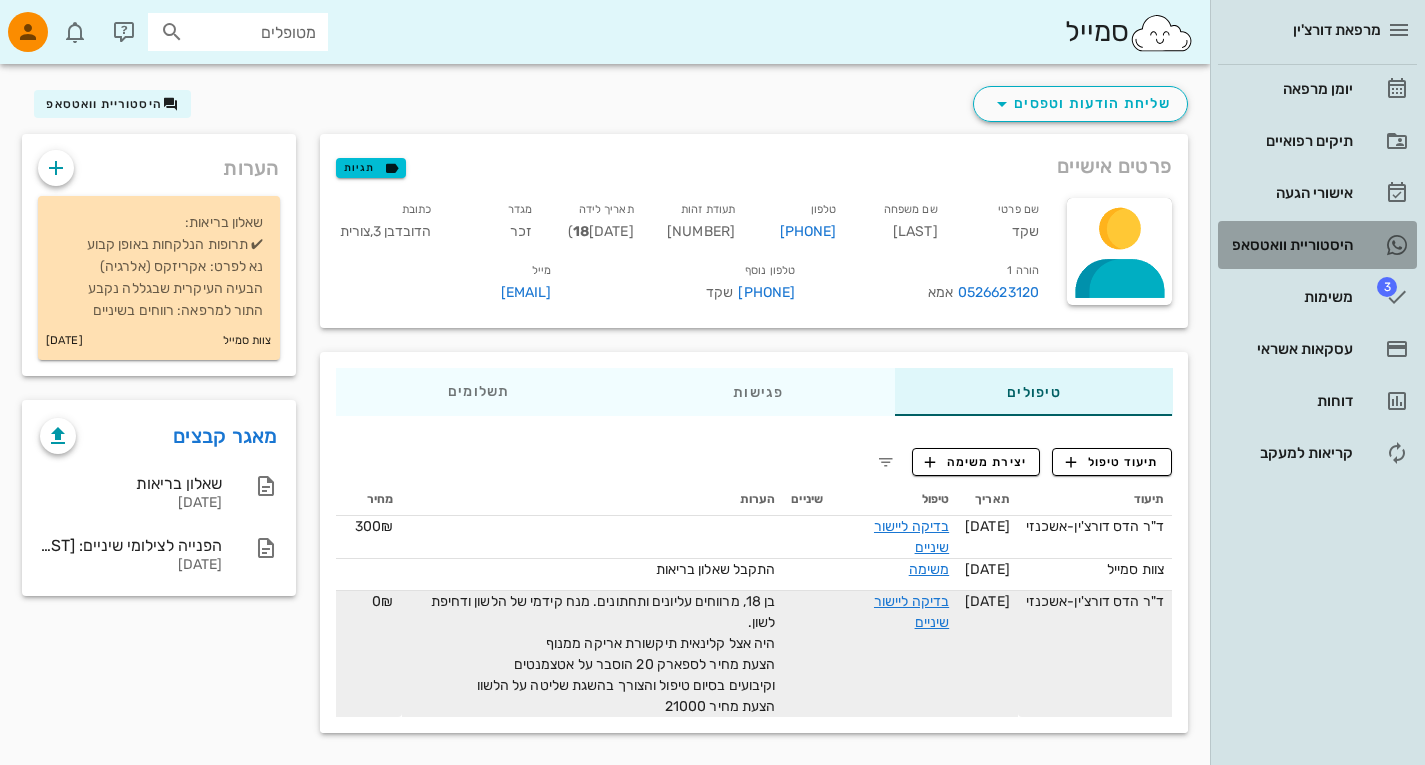 click on "היסטוריית וואטסאפ" at bounding box center (1289, 245) 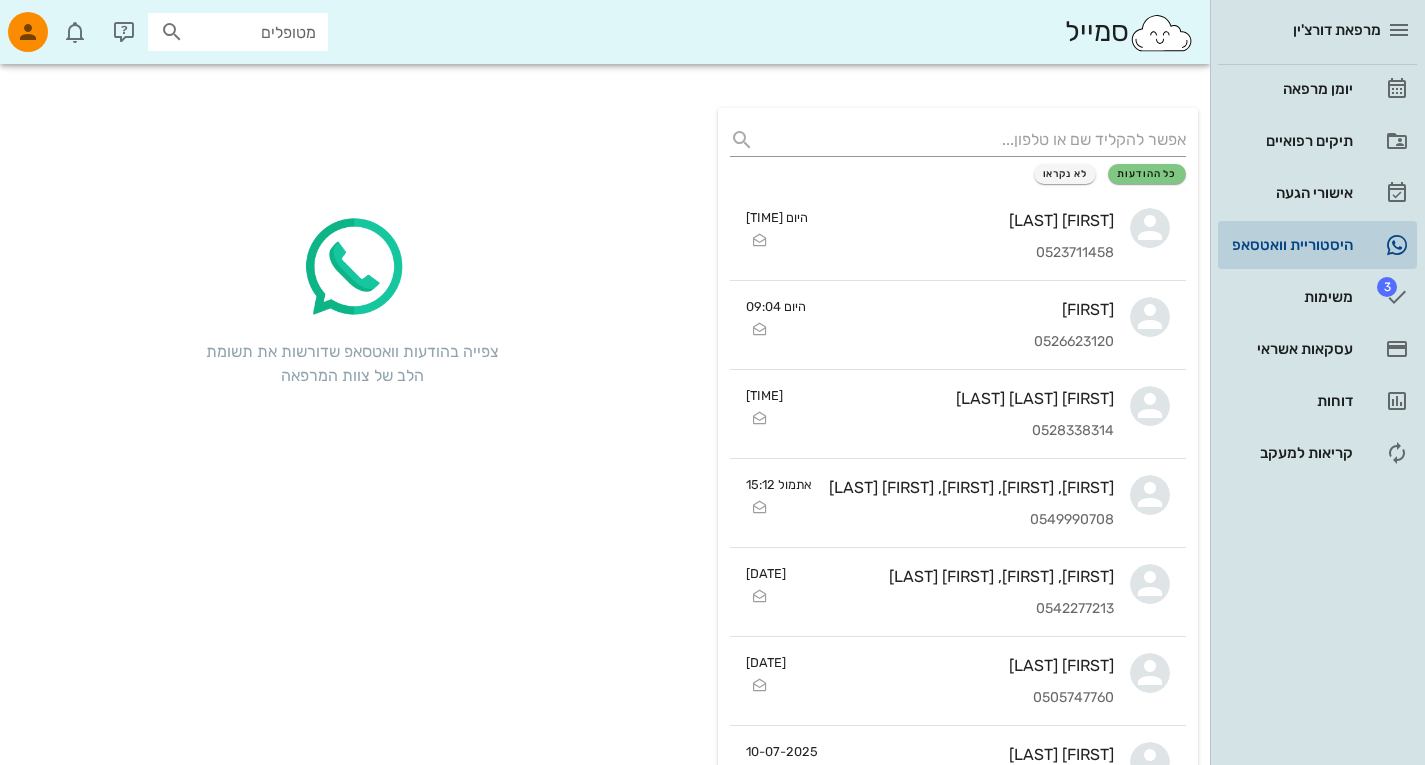 scroll, scrollTop: 0, scrollLeft: 0, axis: both 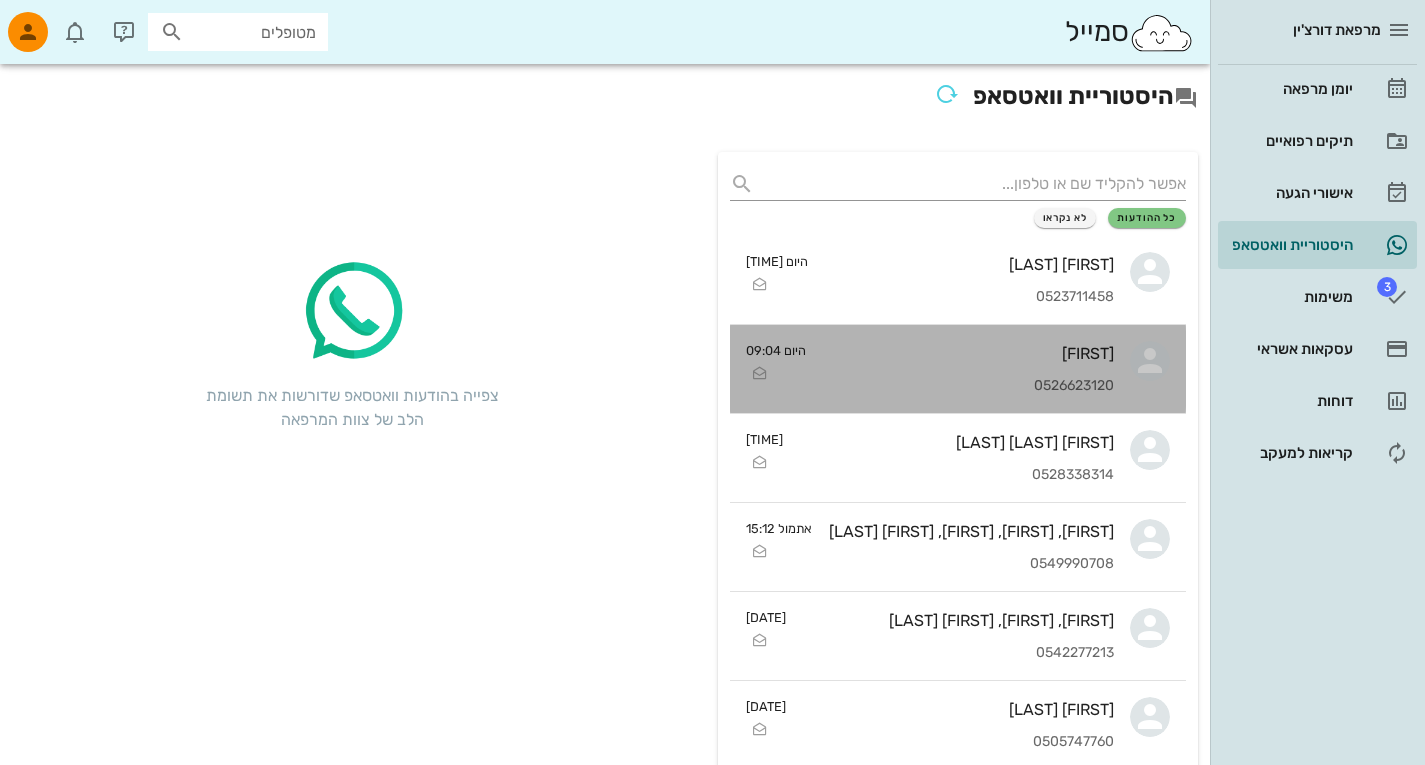 click on "[FIRST] [PHONE]" at bounding box center (968, 369) 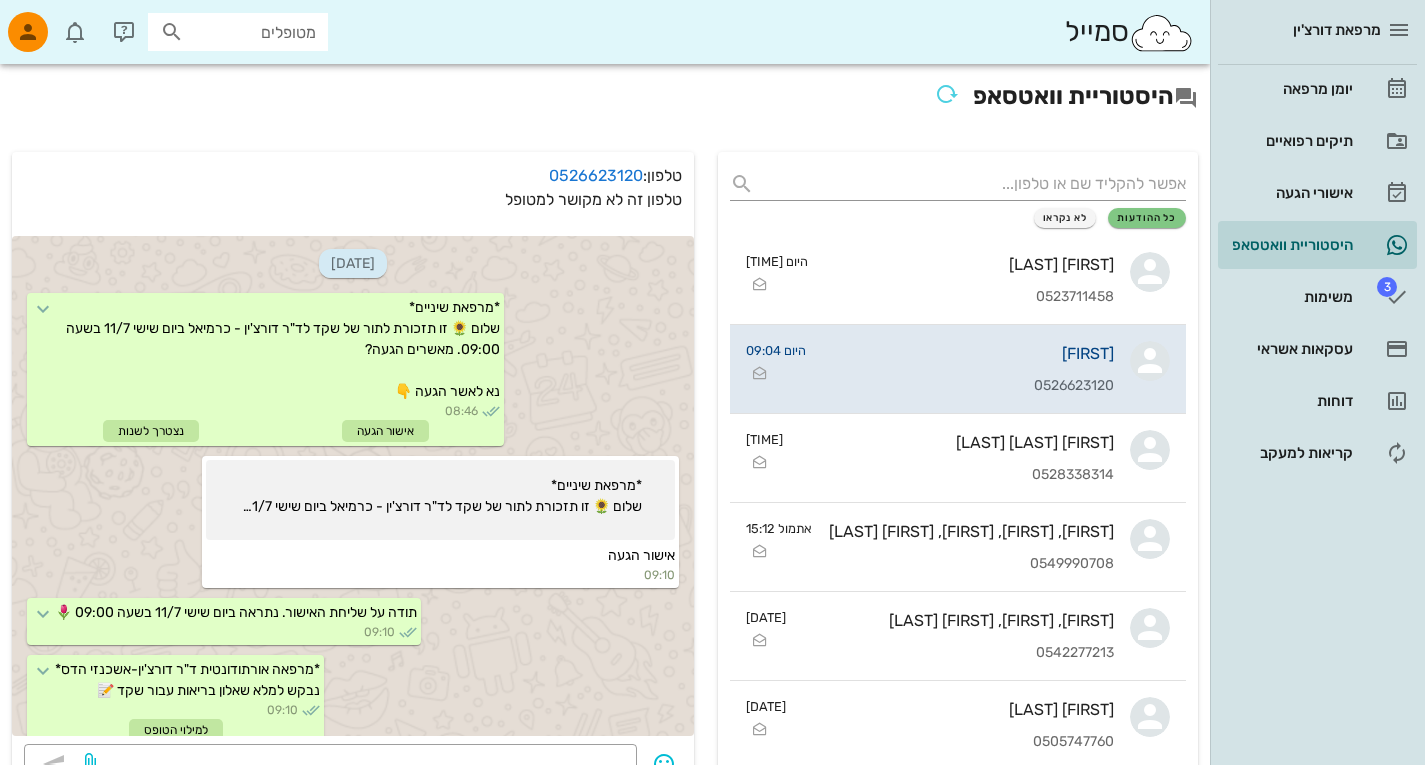 scroll, scrollTop: 353, scrollLeft: 0, axis: vertical 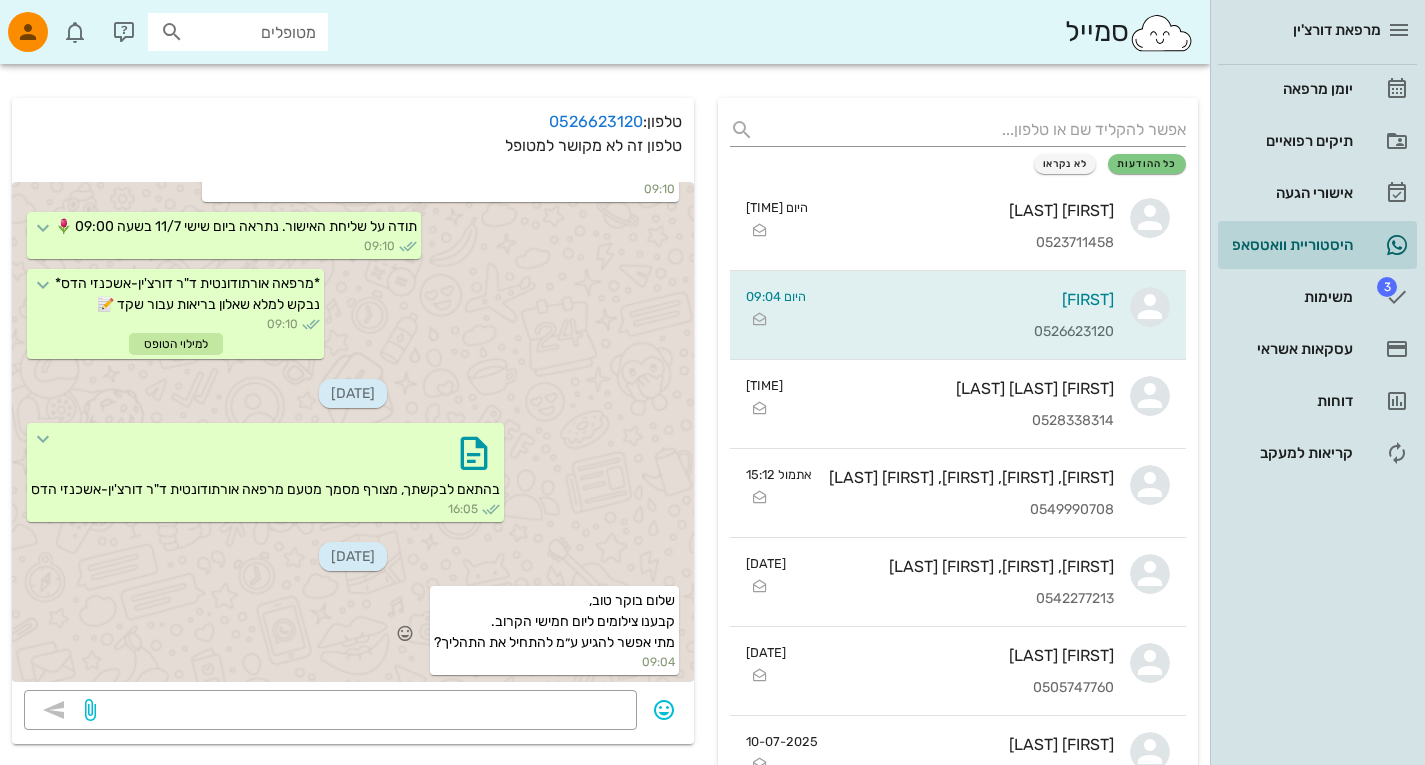 click at bounding box center [362, 712] 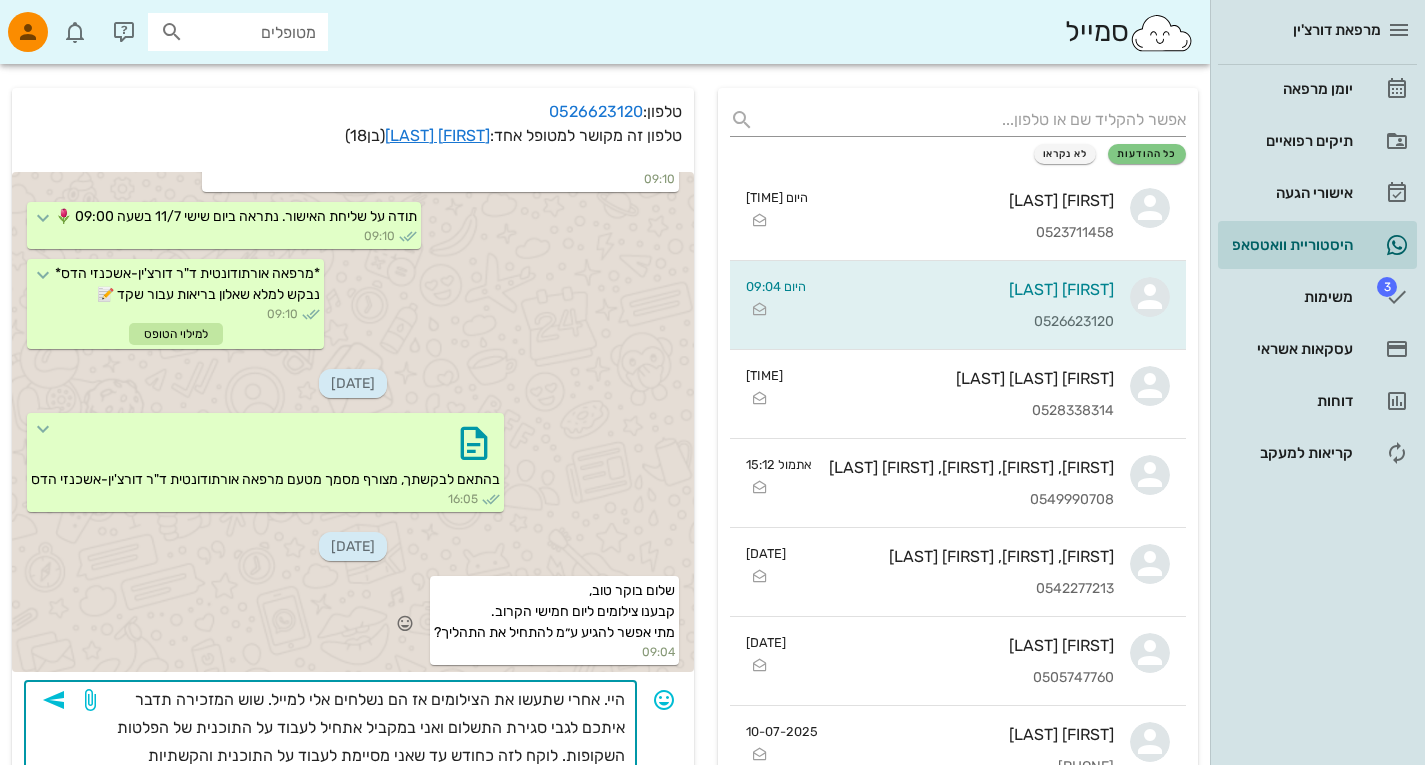 scroll, scrollTop: 92, scrollLeft: 0, axis: vertical 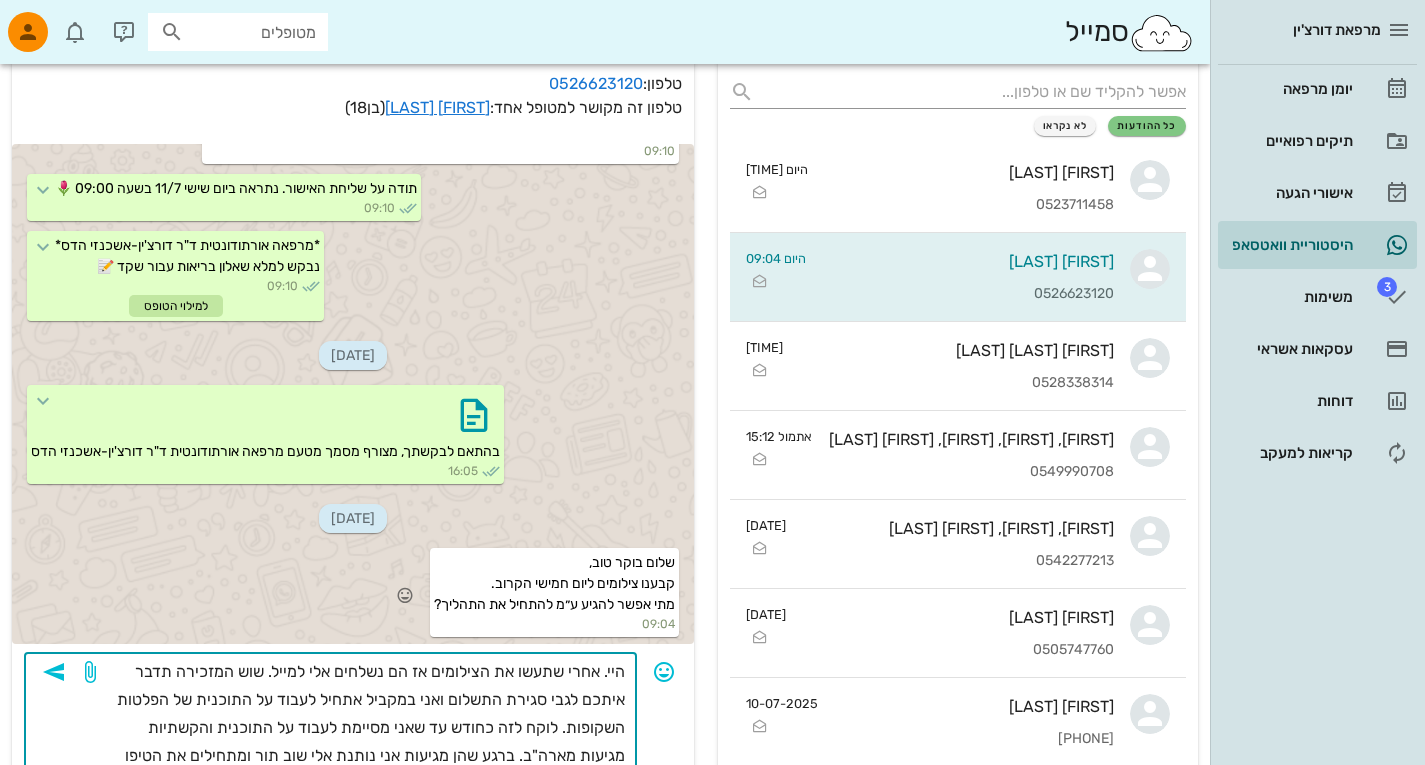 type on "היי. אחרי שתעשו את הצילומים אז הם נשלחים אלי למייל. שוש המזכירה תדבר איתכם לגבי סגירת התשלום ואני במקביל אתחיל לעבוד על התוכנית של הפלטות השקופות. לוקח לזה כחודש עד שאני מסיימת לעבוד על התוכנית והקשתיות מגיעות מארה"ב. ברגע שהן מגיעות אני נותנת אלי שוב תור ומתחילים את הטיפול" 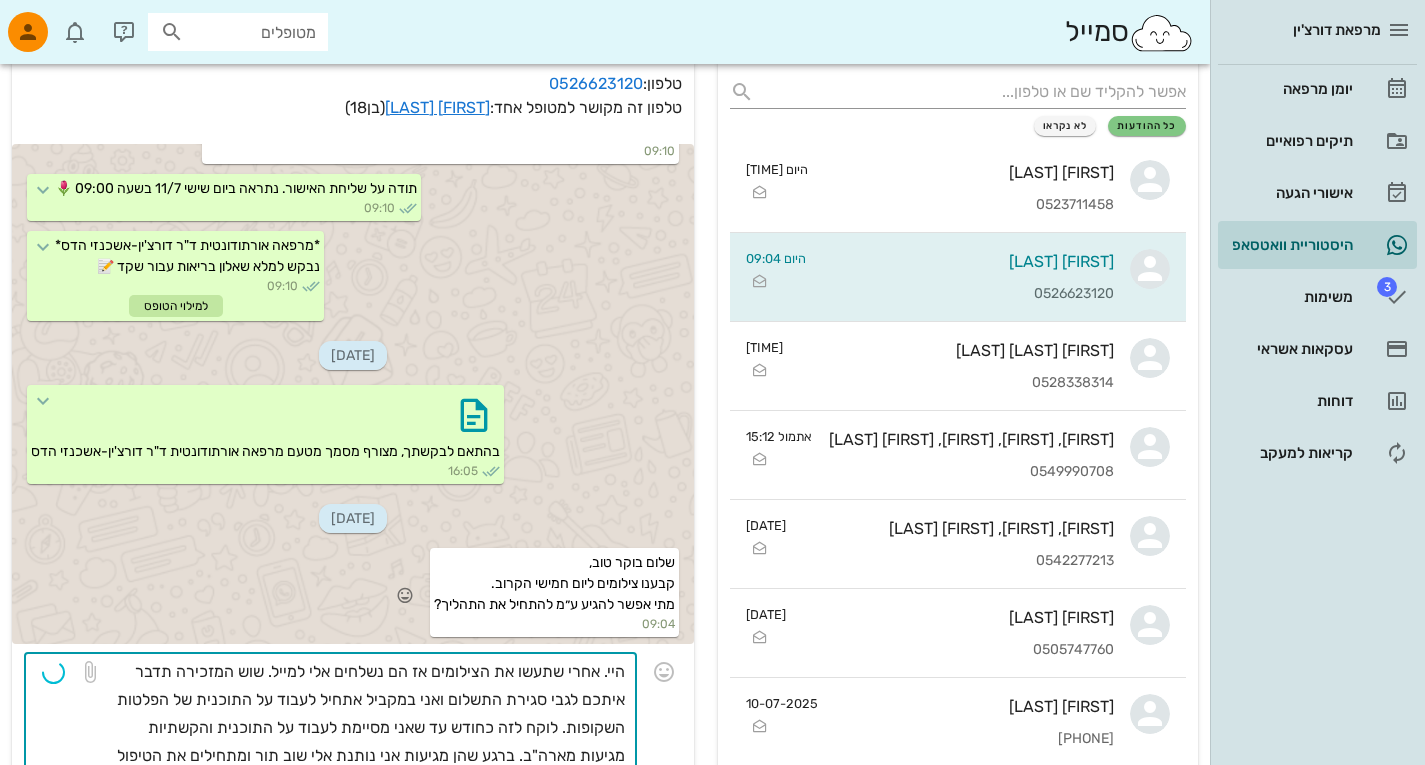 type 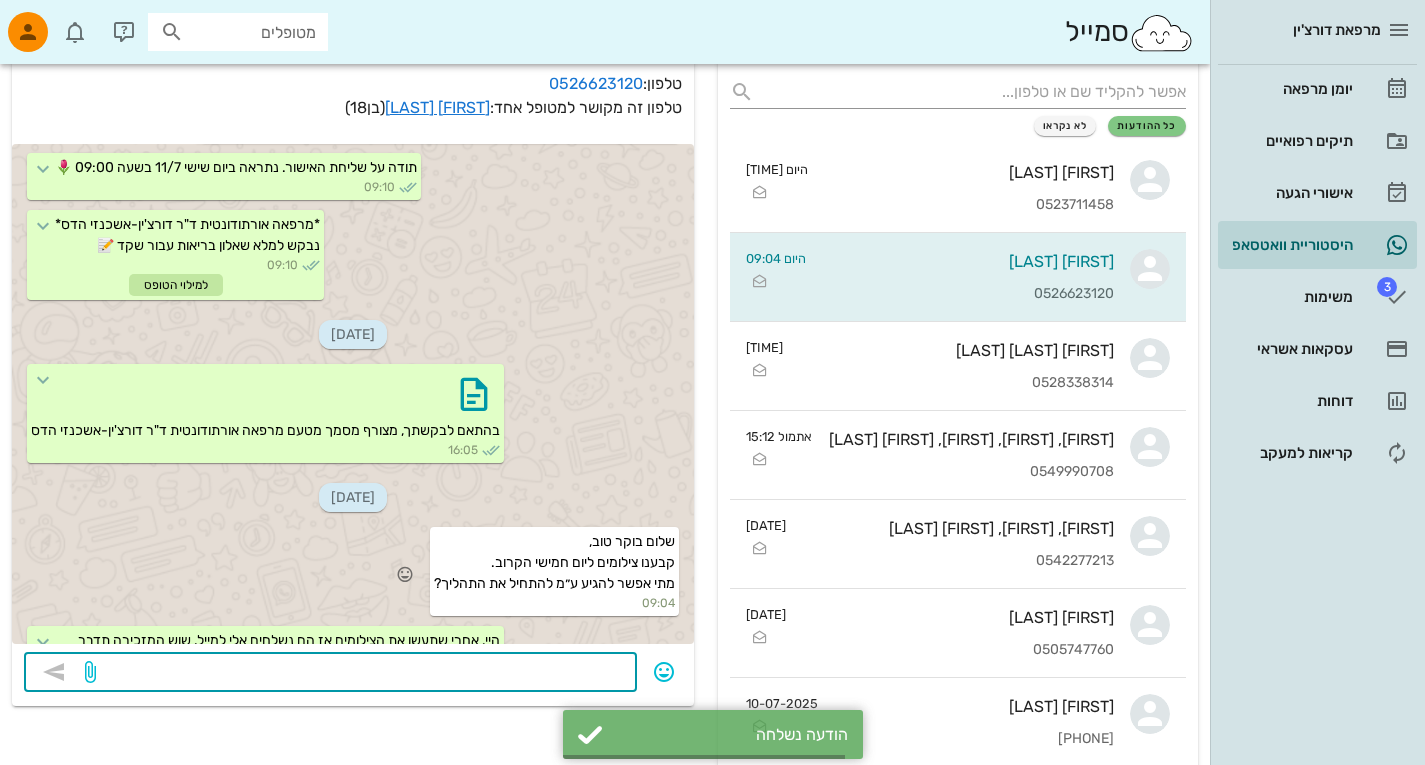 scroll, scrollTop: 494, scrollLeft: 0, axis: vertical 